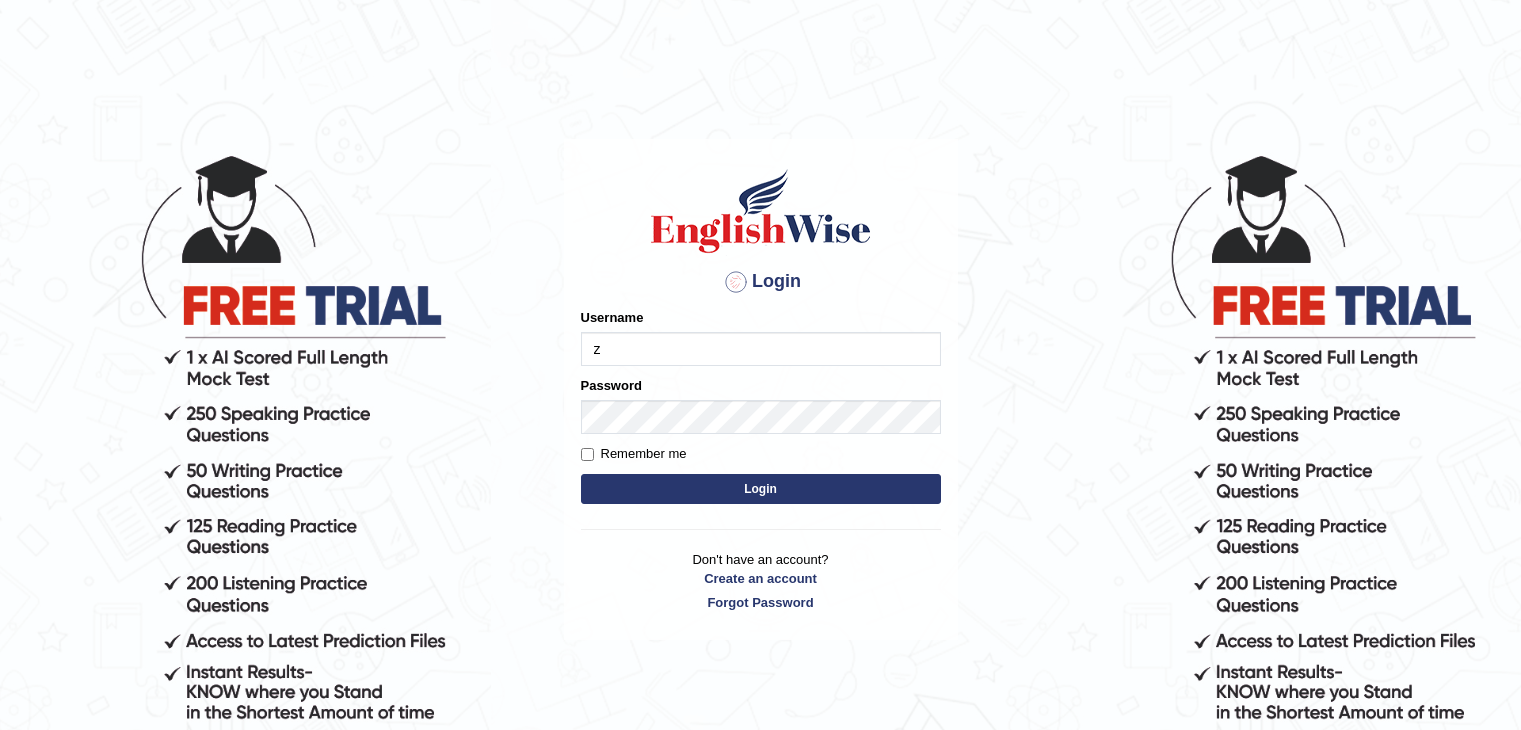 scroll, scrollTop: 0, scrollLeft: 0, axis: both 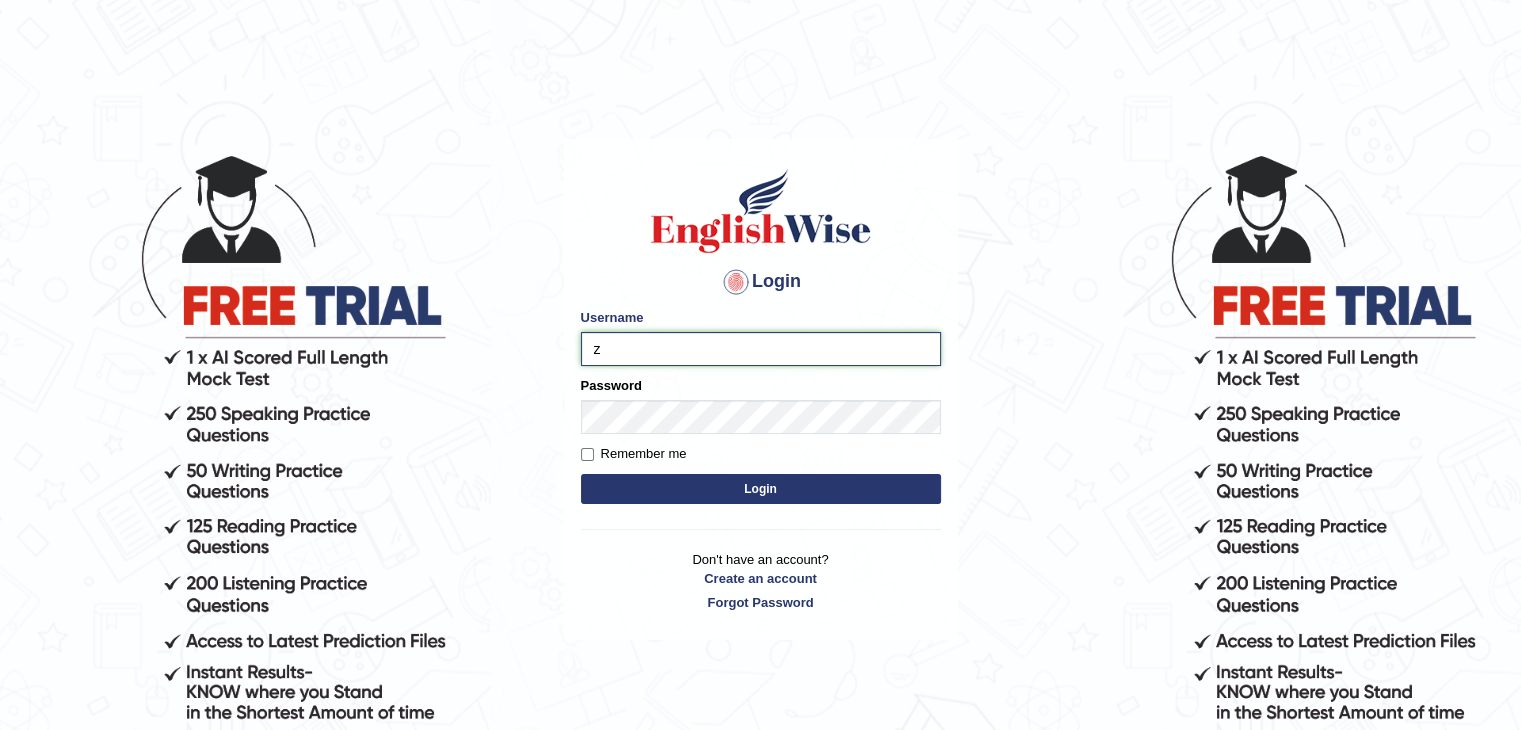 click on "z" at bounding box center [761, 349] 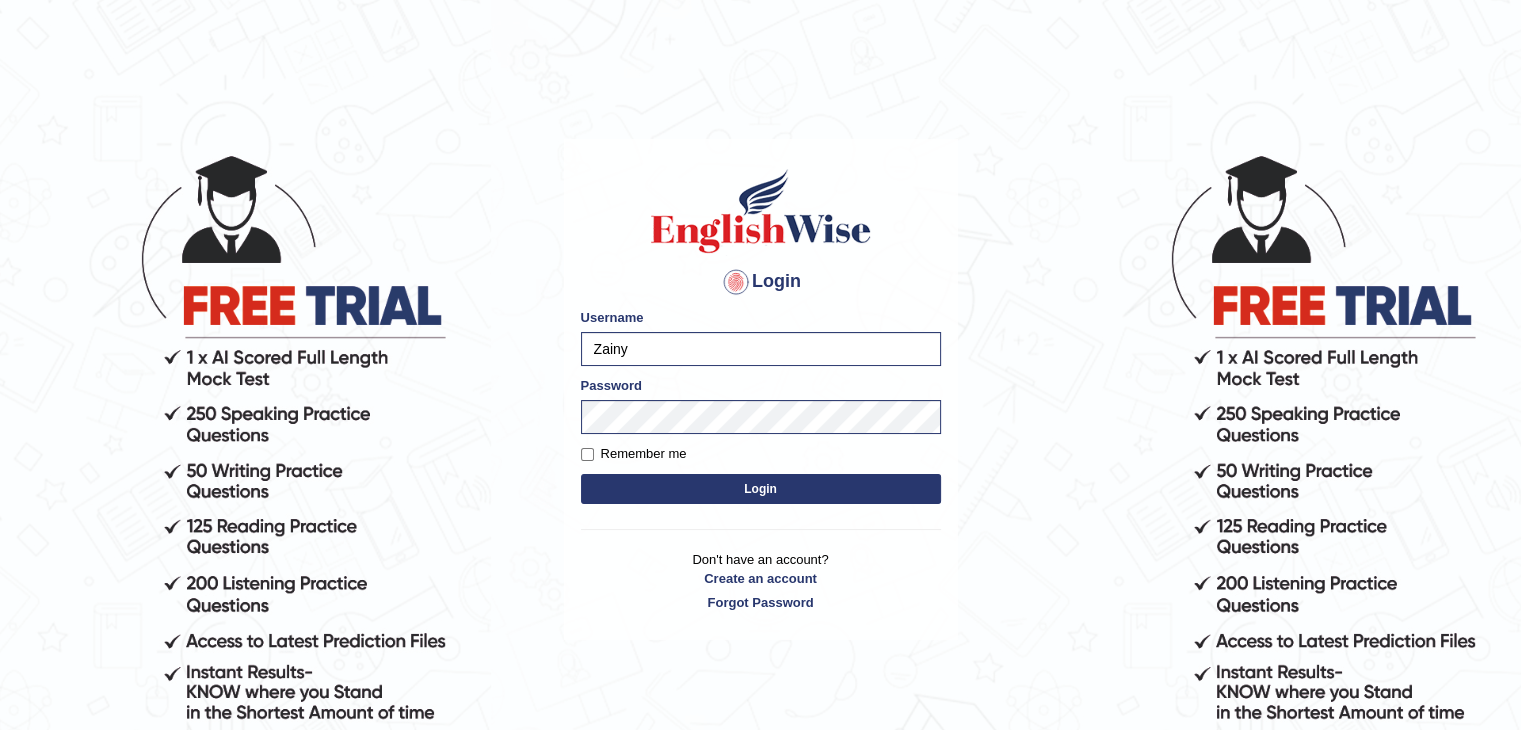 click on "Login" at bounding box center [761, 489] 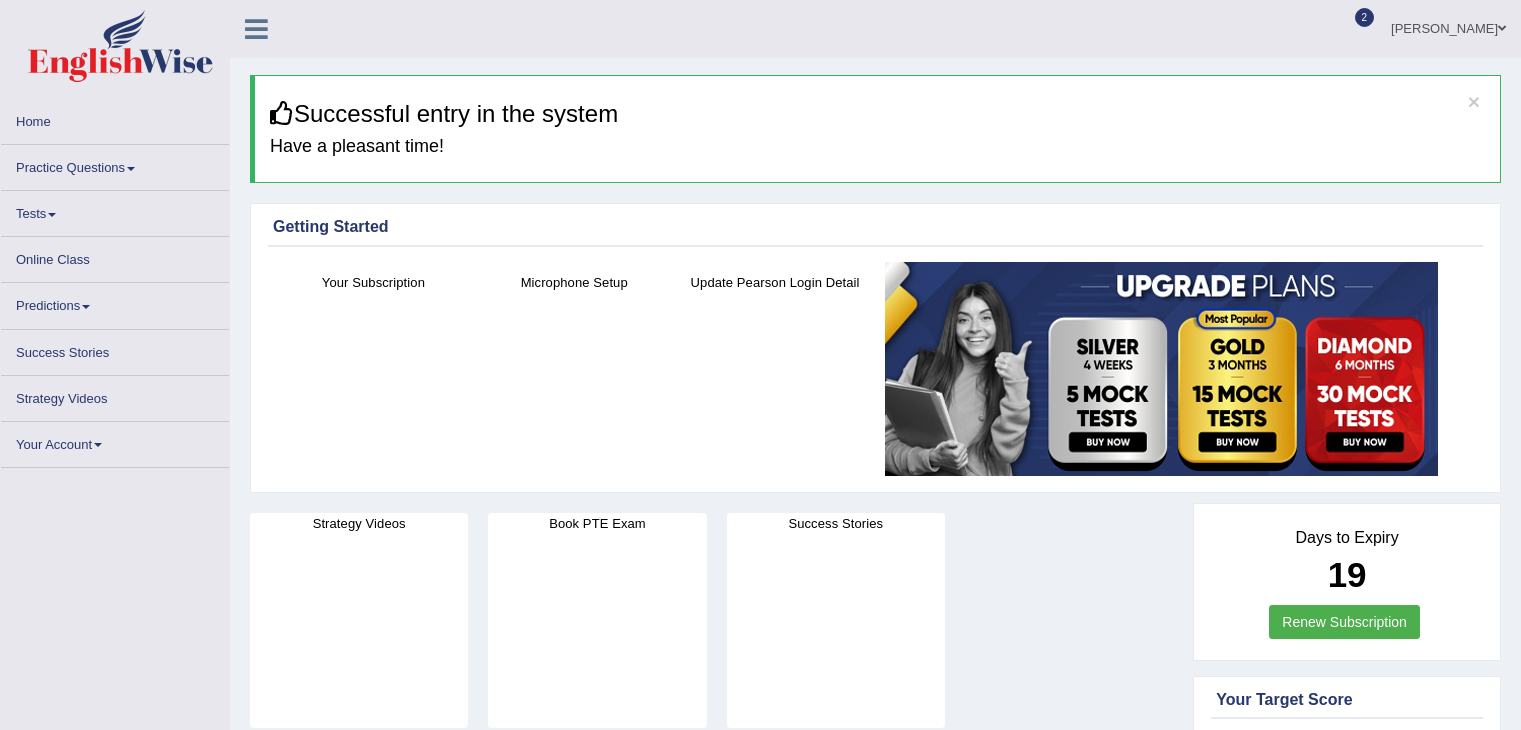 scroll, scrollTop: 0, scrollLeft: 0, axis: both 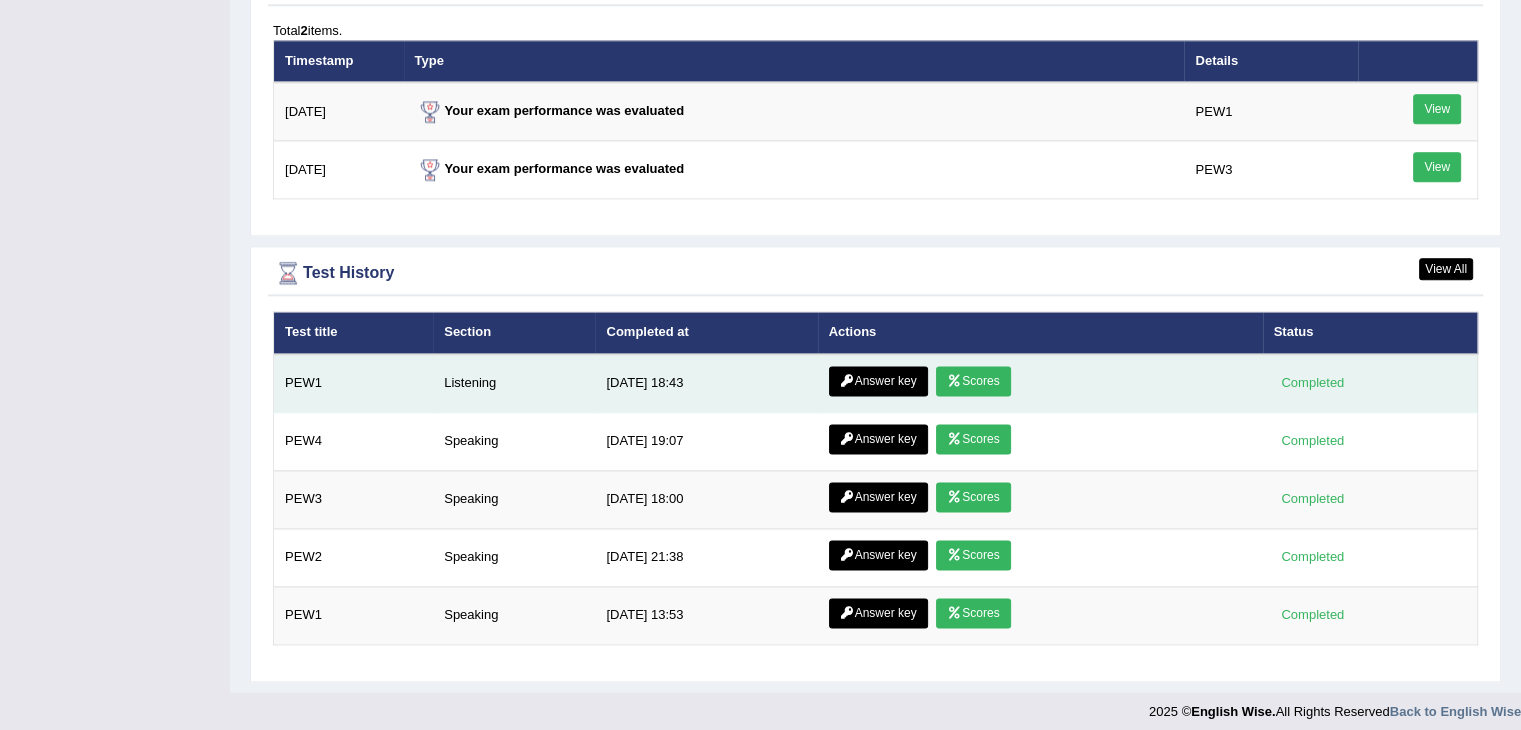 click on "Scores" at bounding box center (973, 381) 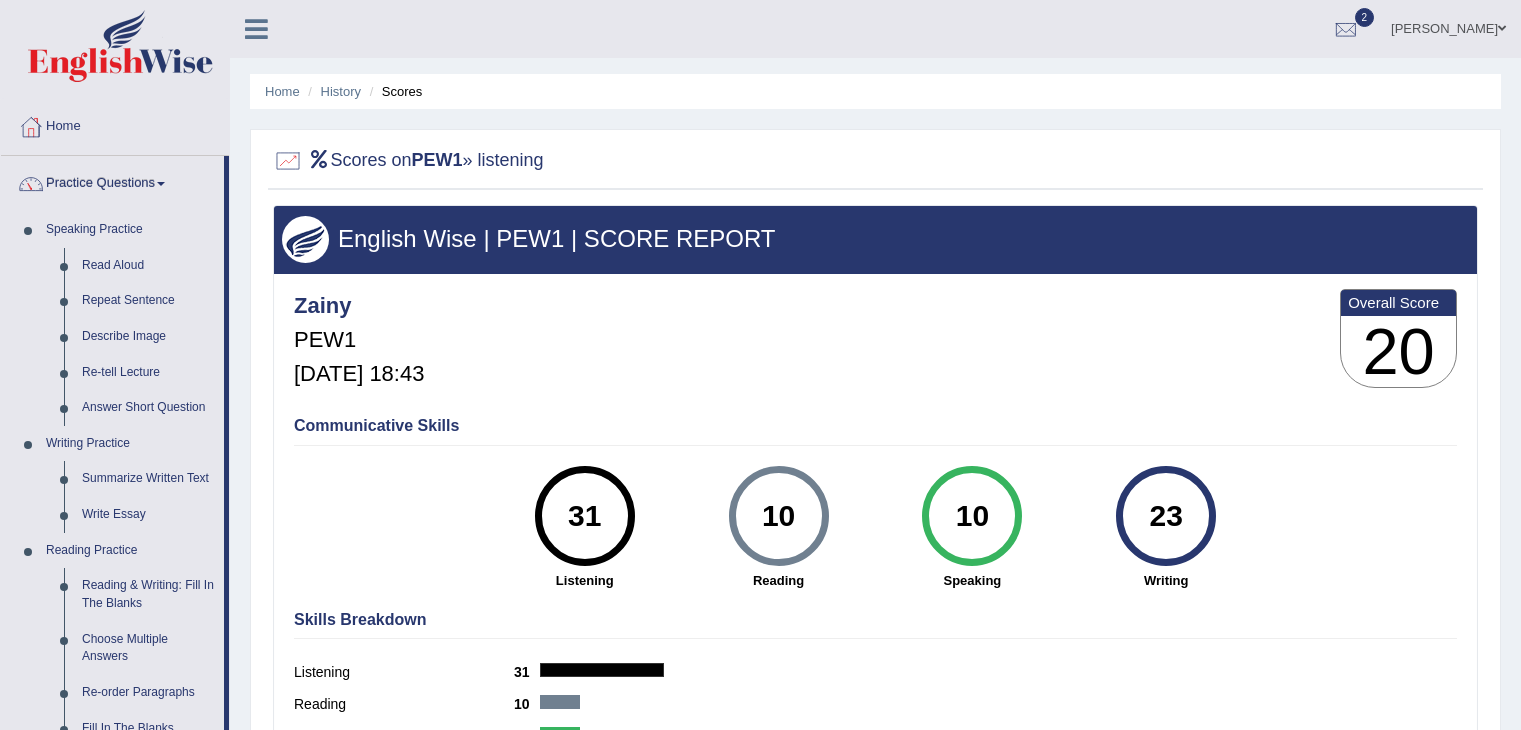 scroll, scrollTop: 0, scrollLeft: 0, axis: both 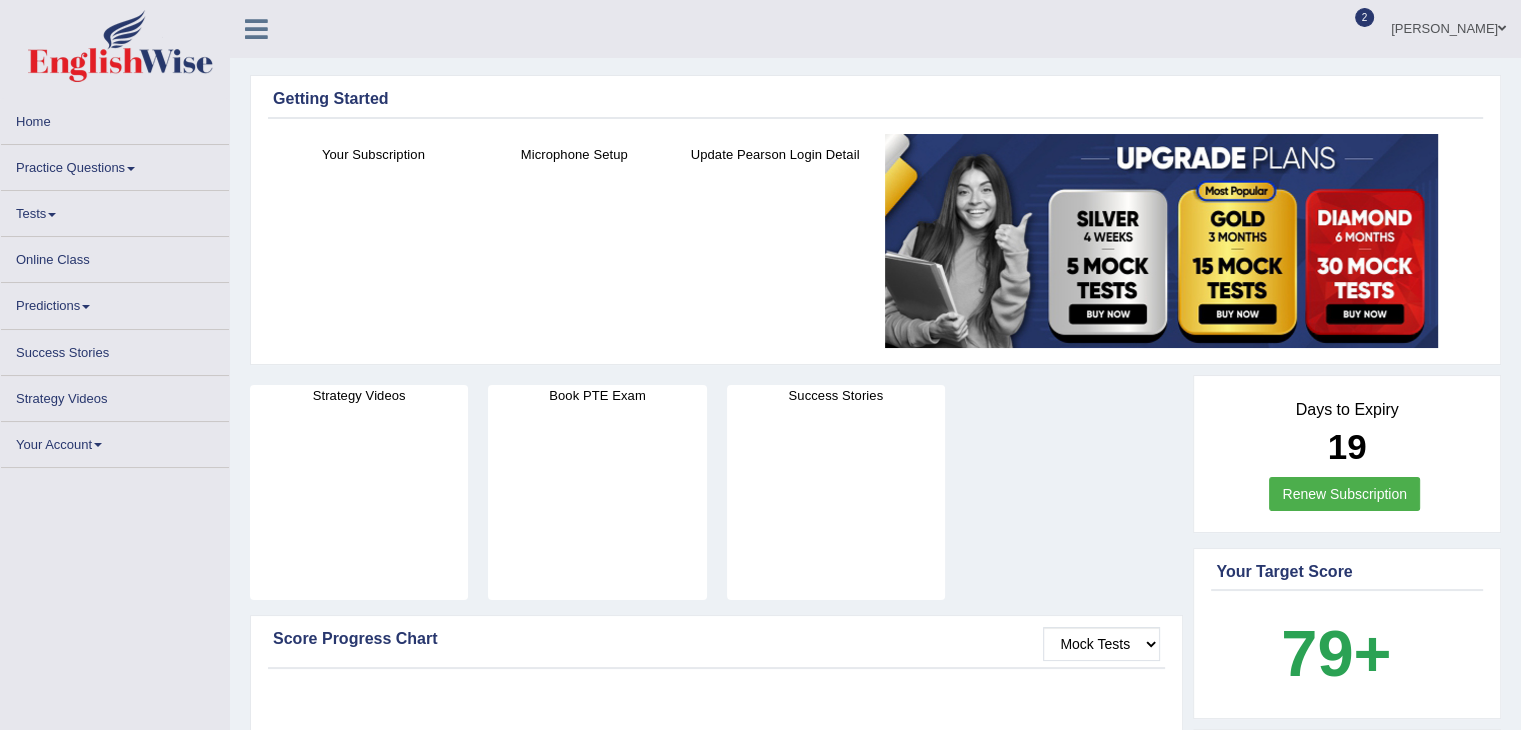 click on "Microphone Setup" at bounding box center (574, 209) 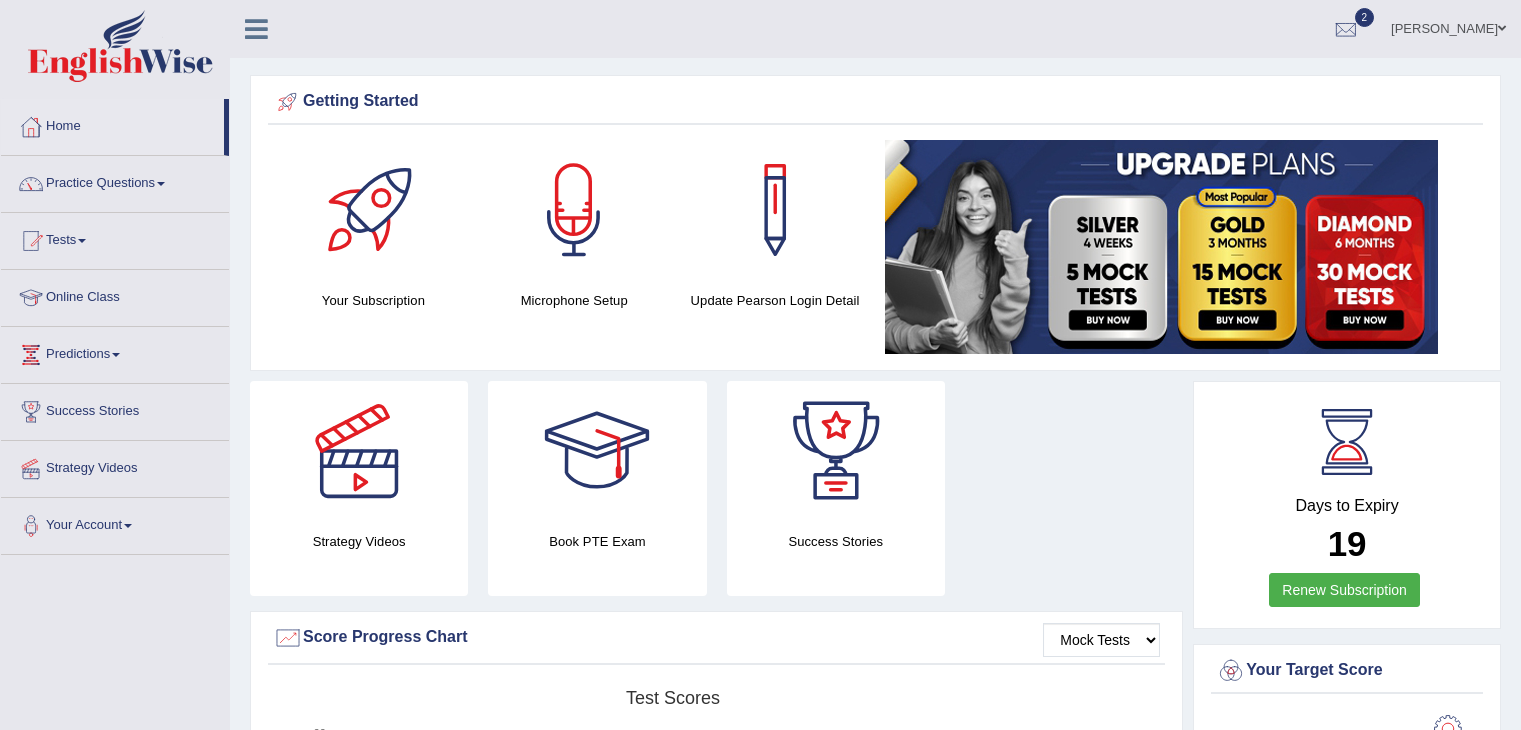scroll, scrollTop: 0, scrollLeft: 0, axis: both 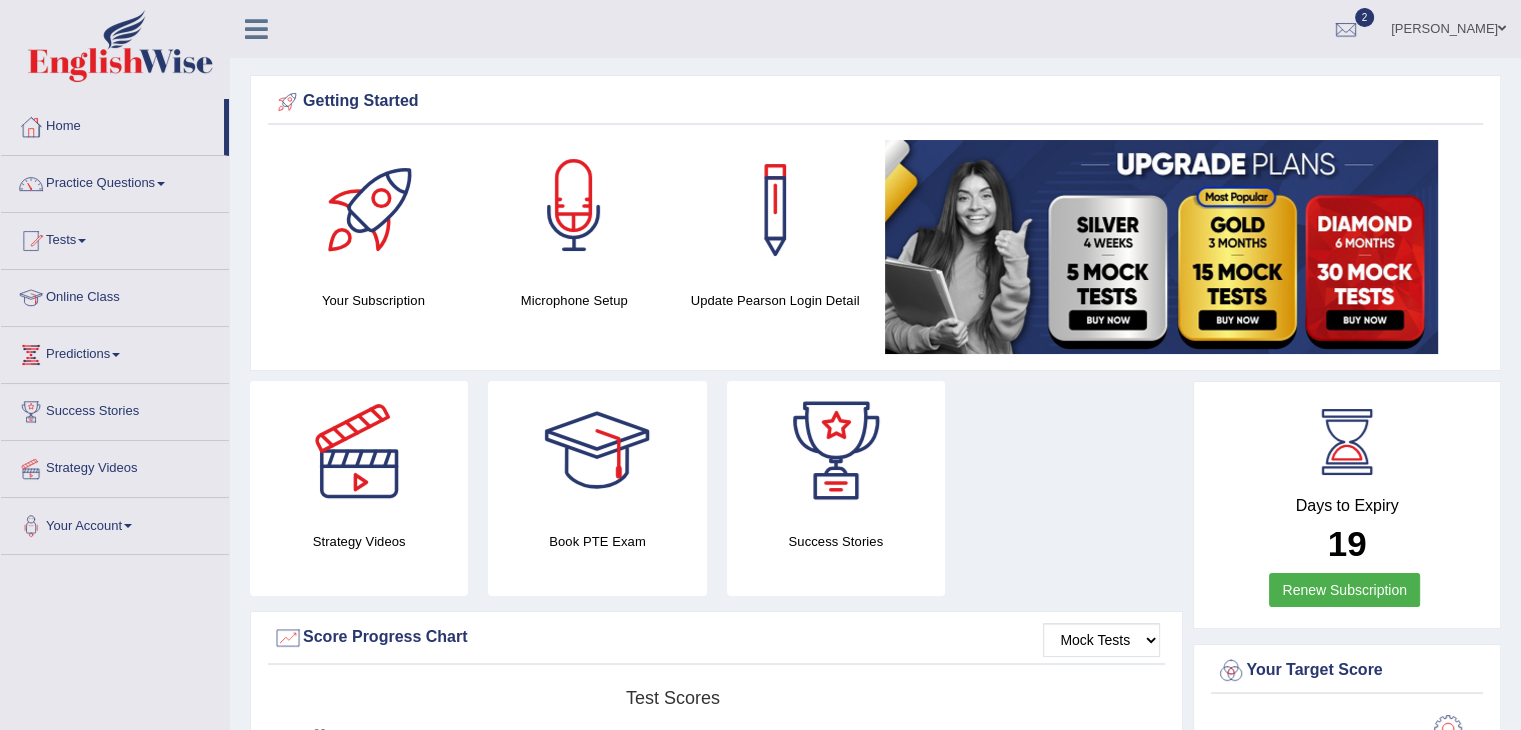 click at bounding box center (574, 210) 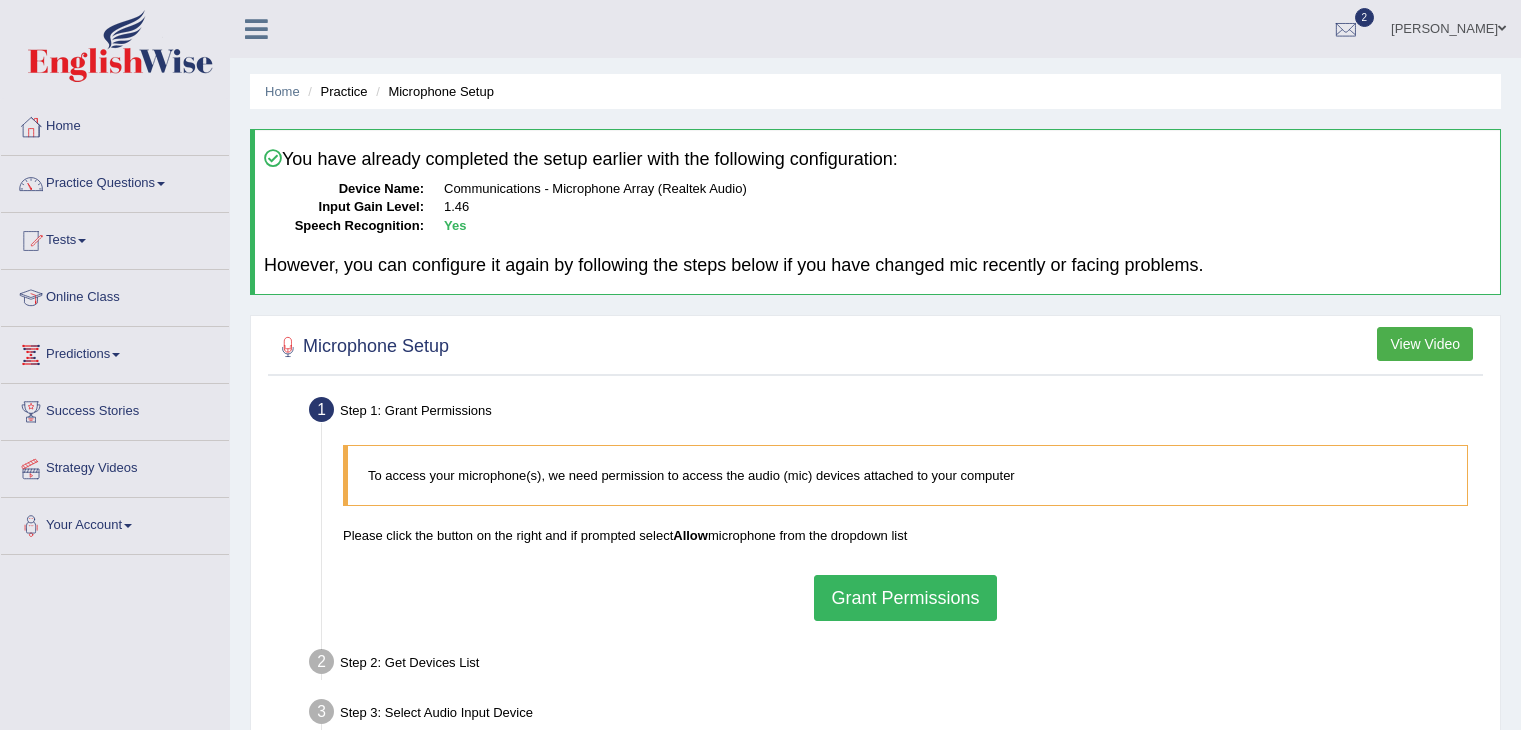 scroll, scrollTop: 0, scrollLeft: 0, axis: both 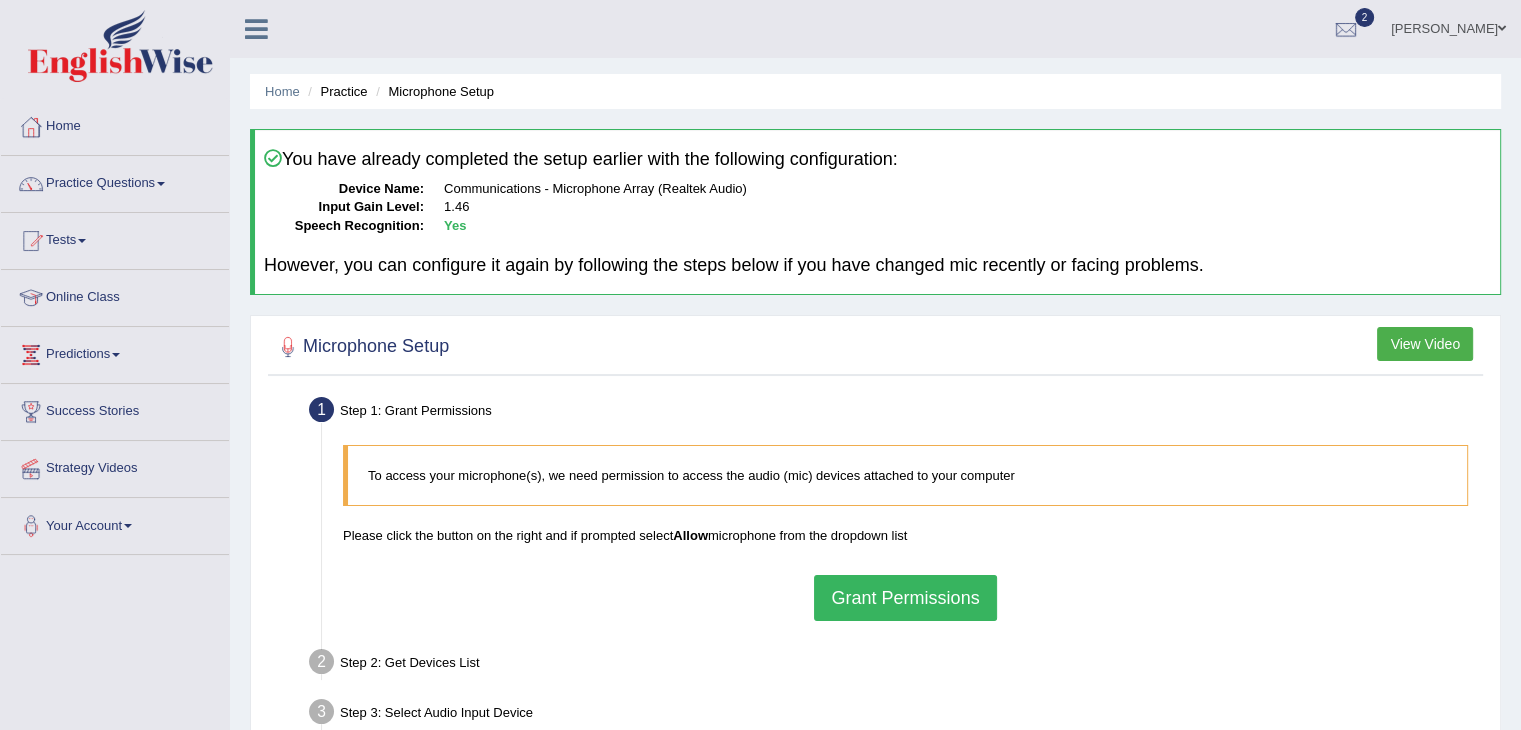 click on "Grant Permissions" at bounding box center [905, 598] 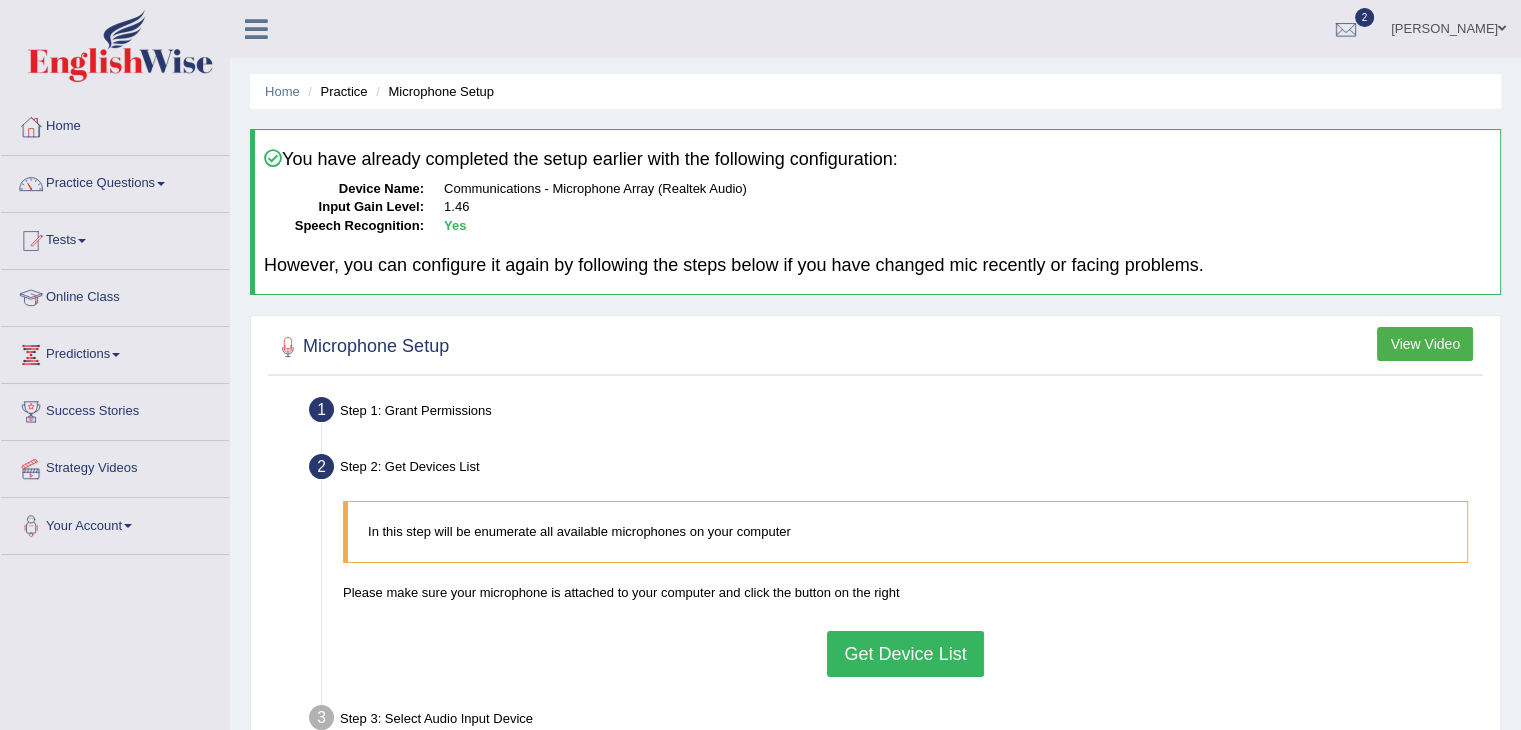 click on "Get Device List" at bounding box center (905, 654) 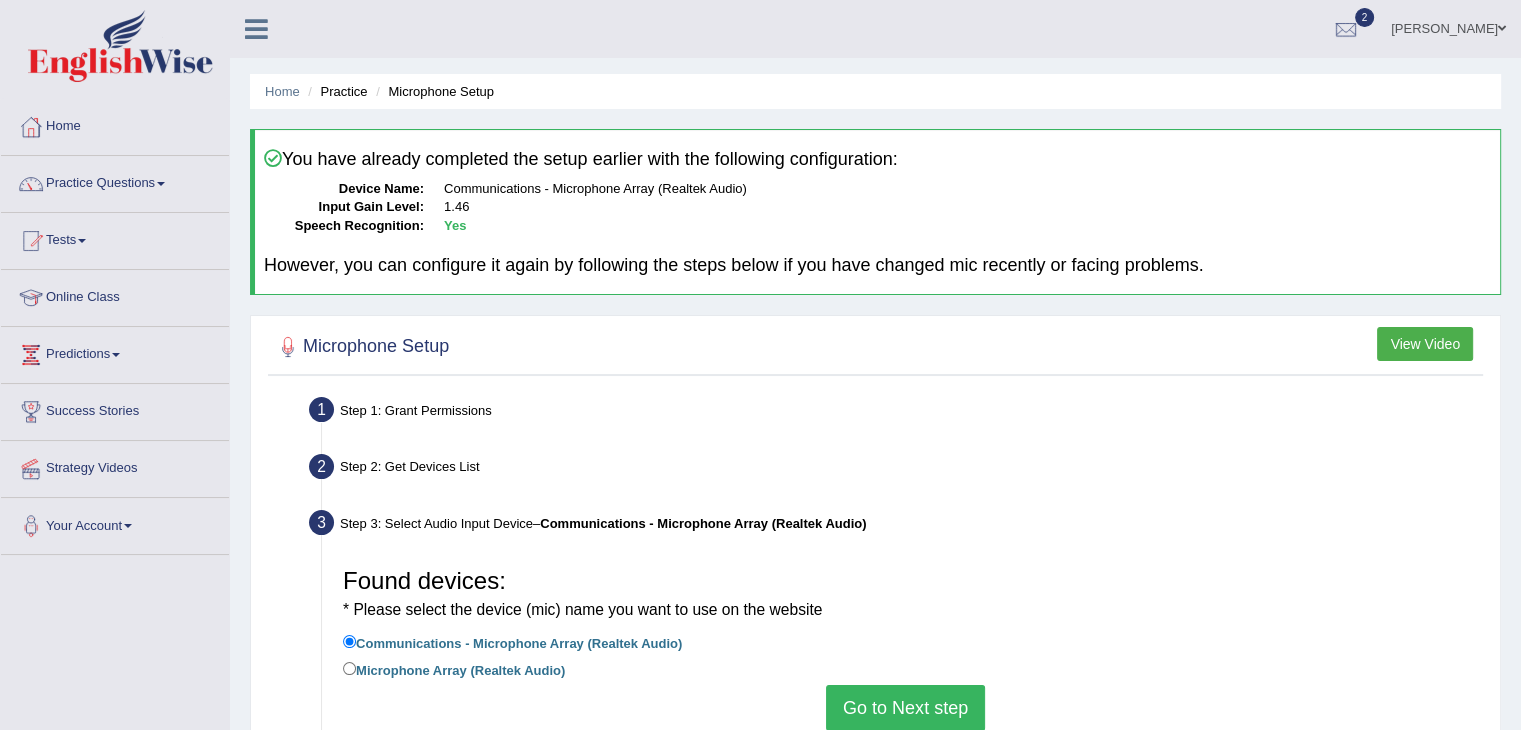 click on "Go to Next step" at bounding box center (905, 708) 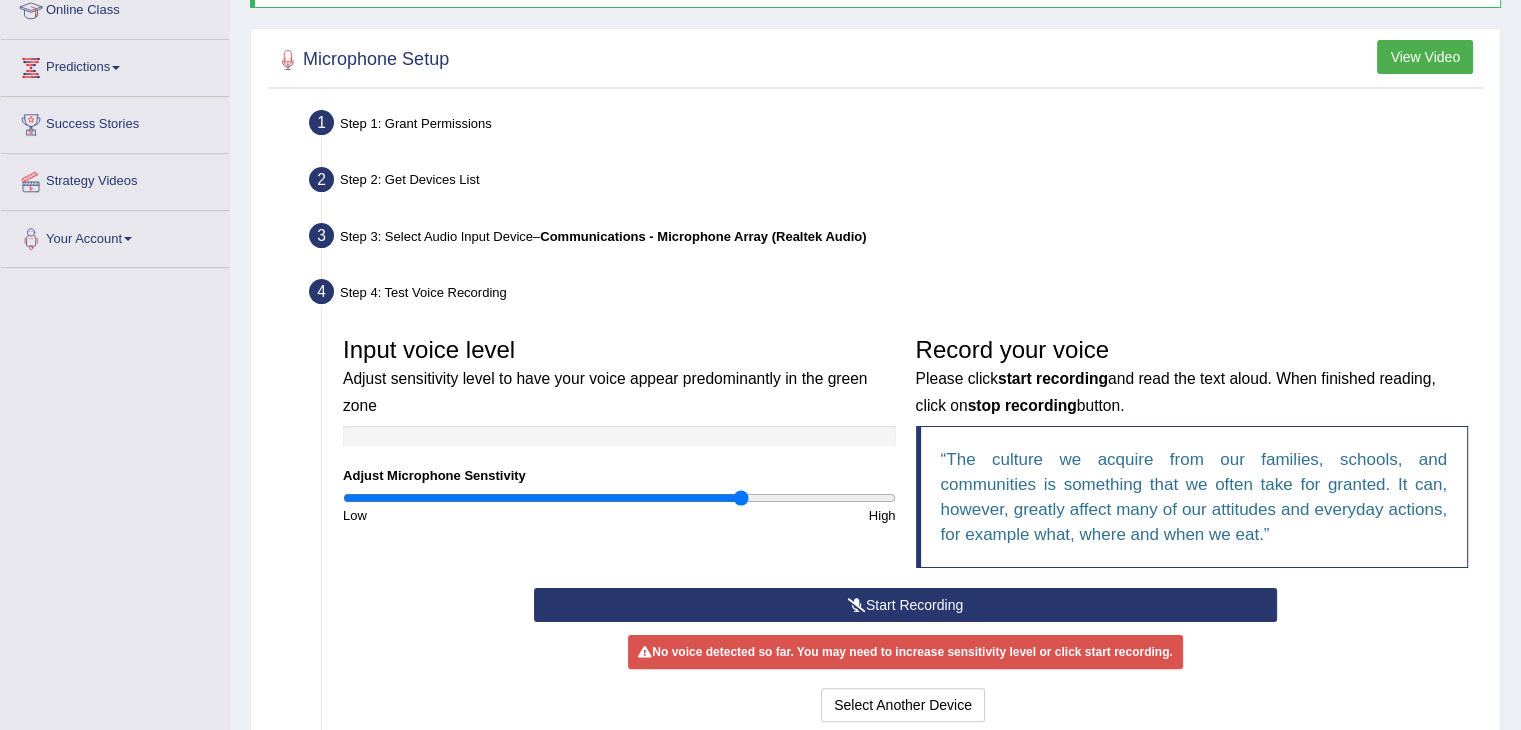 scroll, scrollTop: 288, scrollLeft: 0, axis: vertical 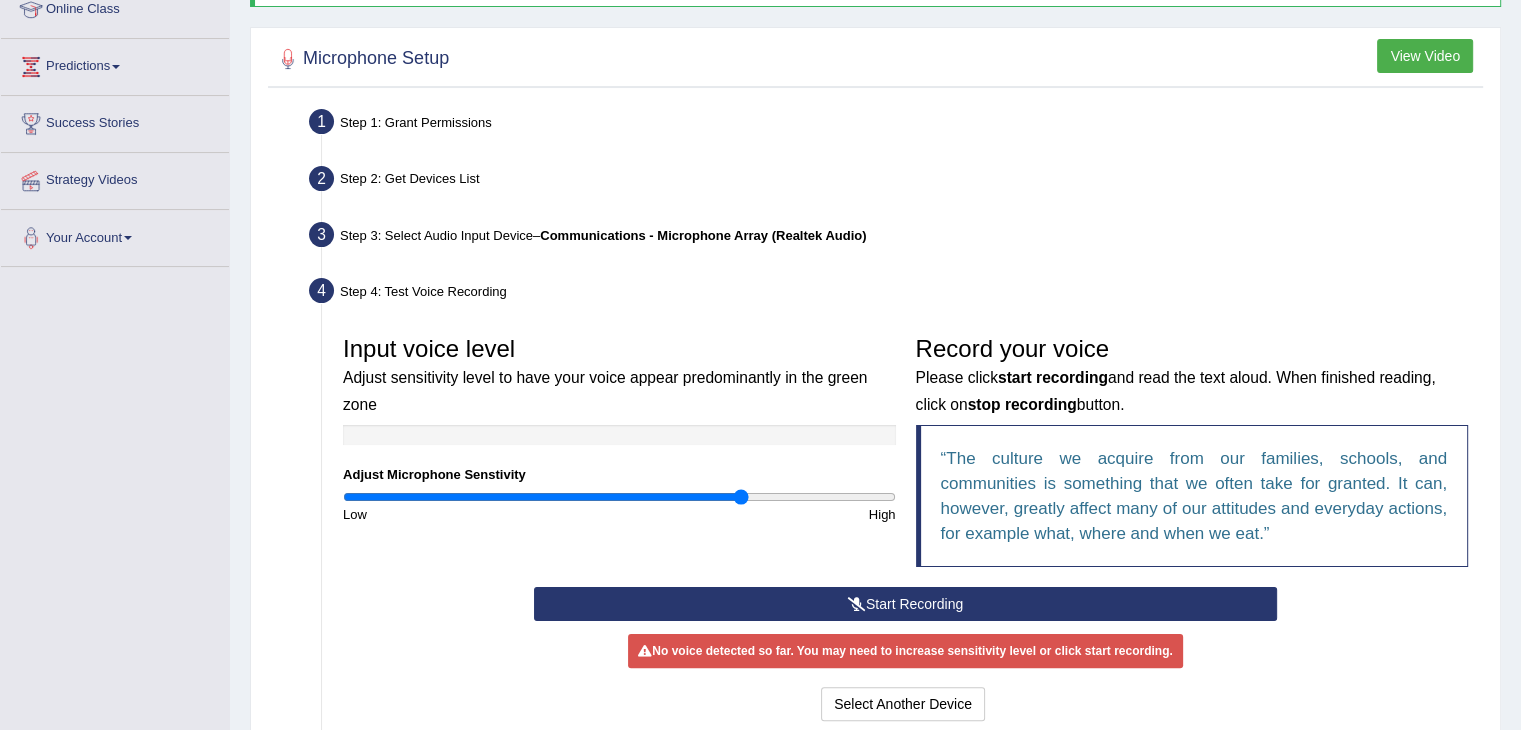 click at bounding box center (857, 604) 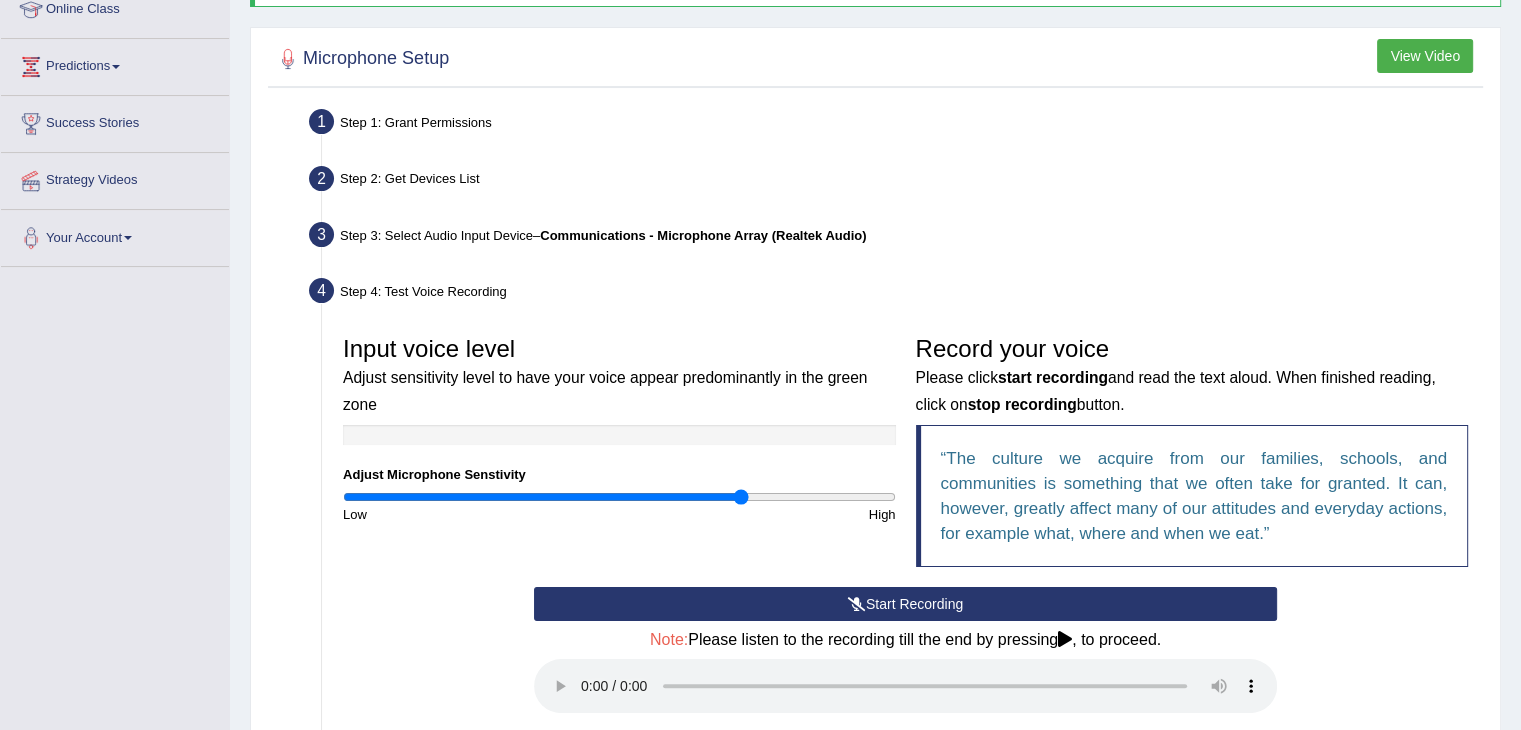 click on "Start Recording" at bounding box center [905, 604] 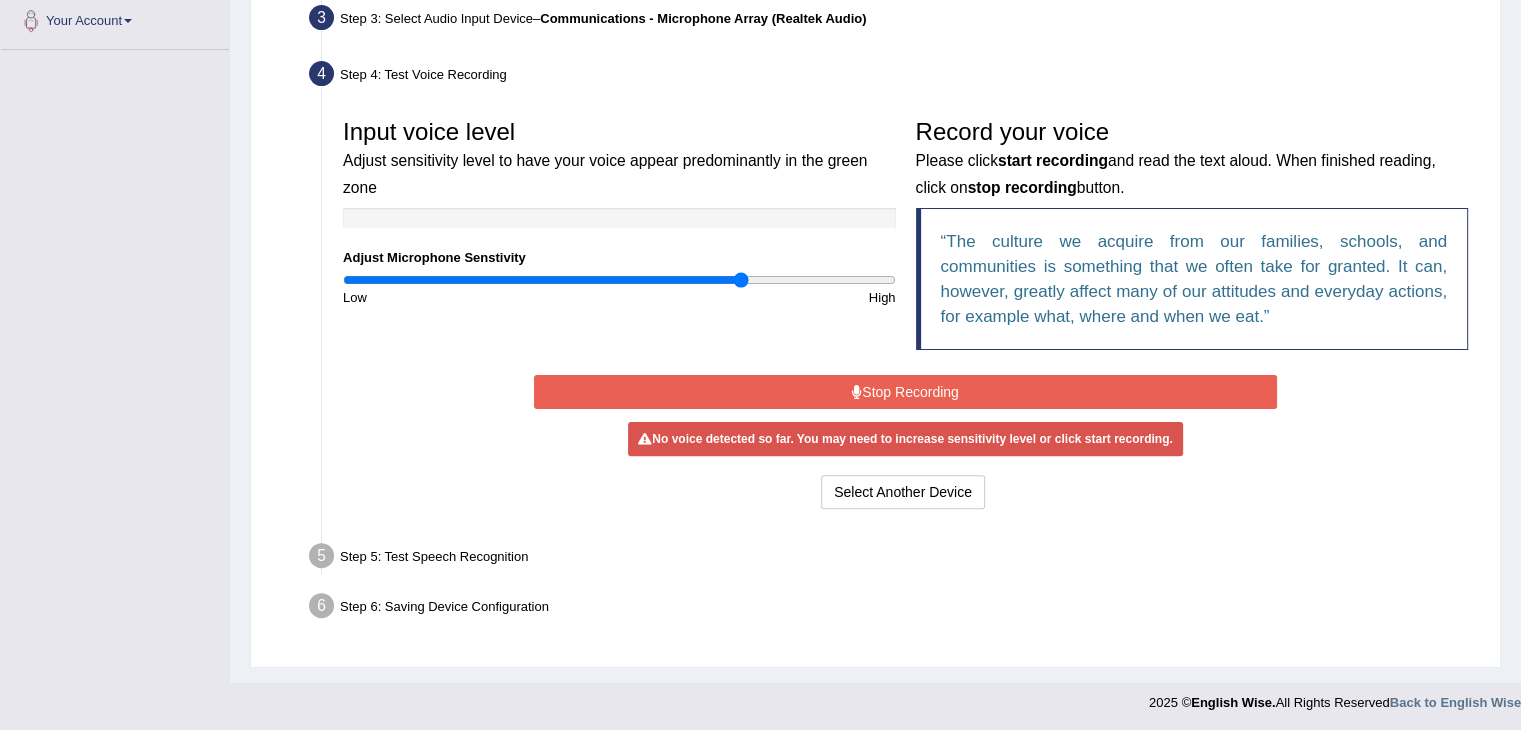scroll, scrollTop: 504, scrollLeft: 0, axis: vertical 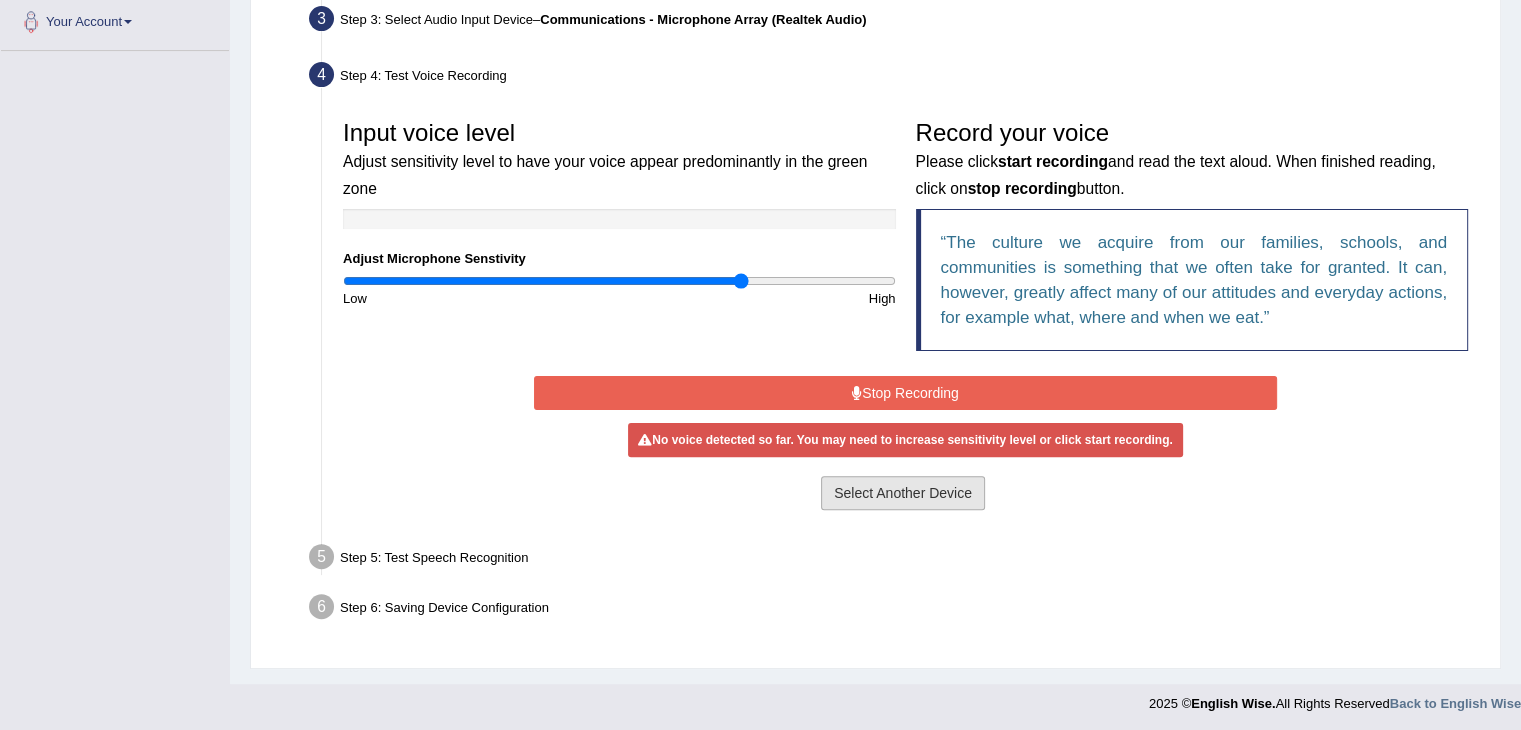 click on "Select Another Device" at bounding box center (903, 493) 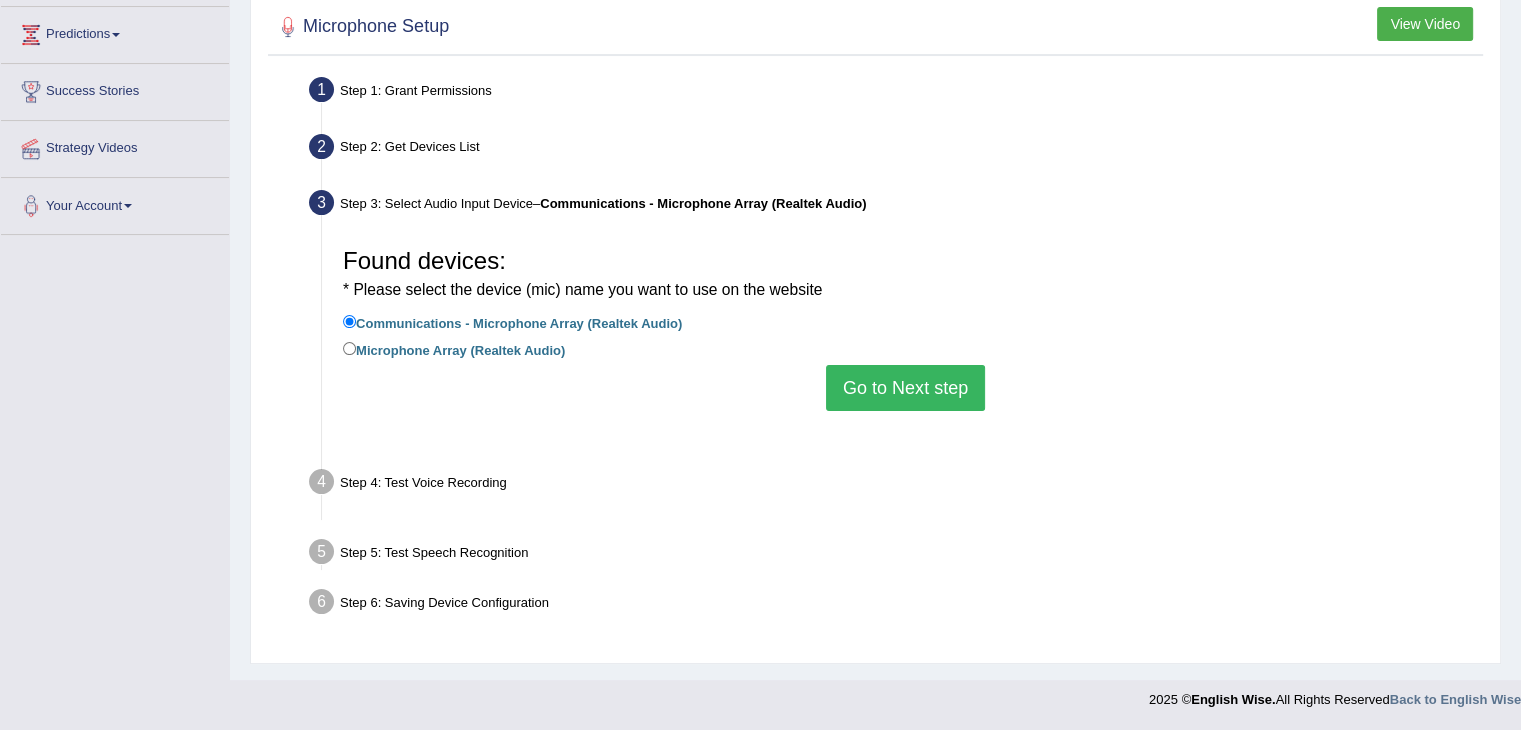 scroll, scrollTop: 320, scrollLeft: 0, axis: vertical 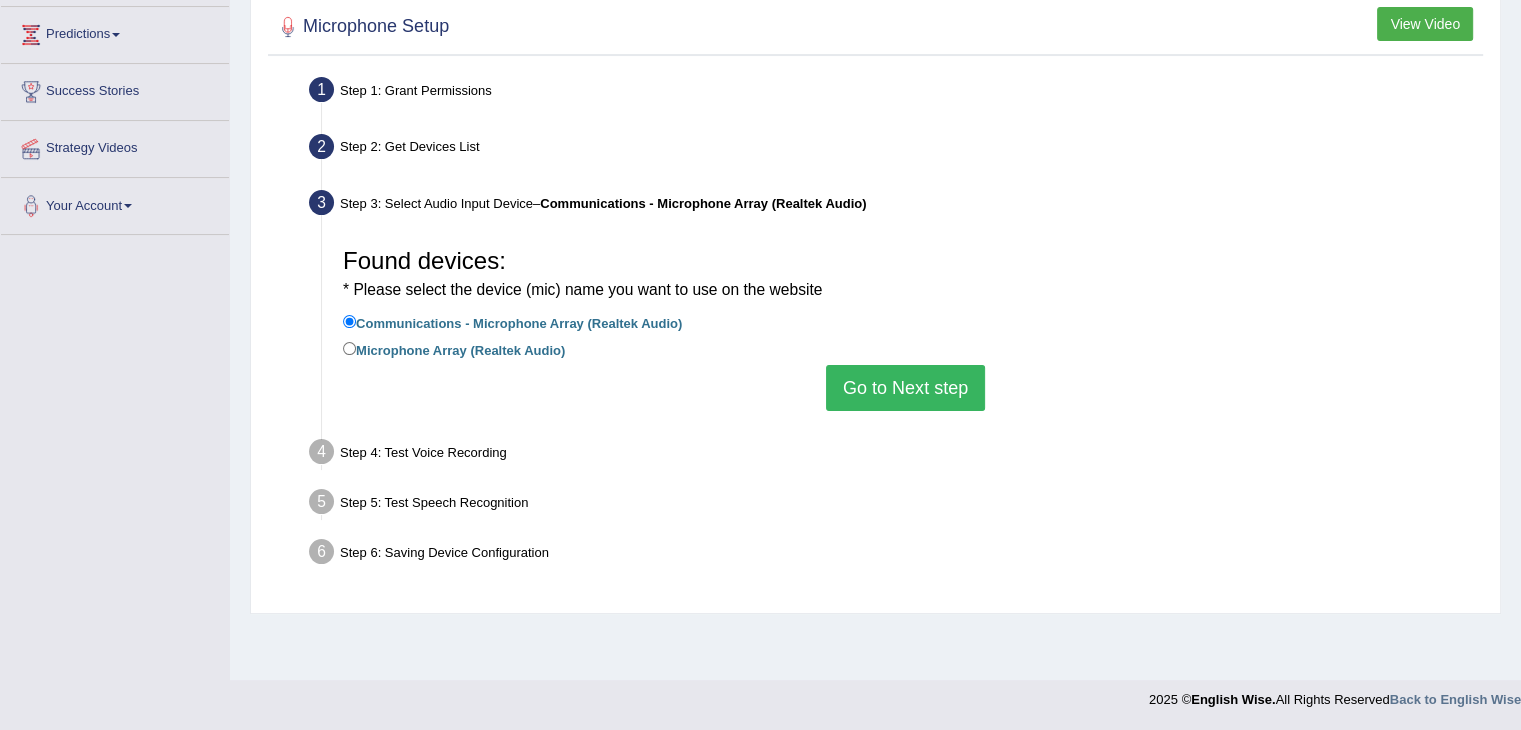 click on "Microphone Array (Realtek Audio)" at bounding box center (454, 349) 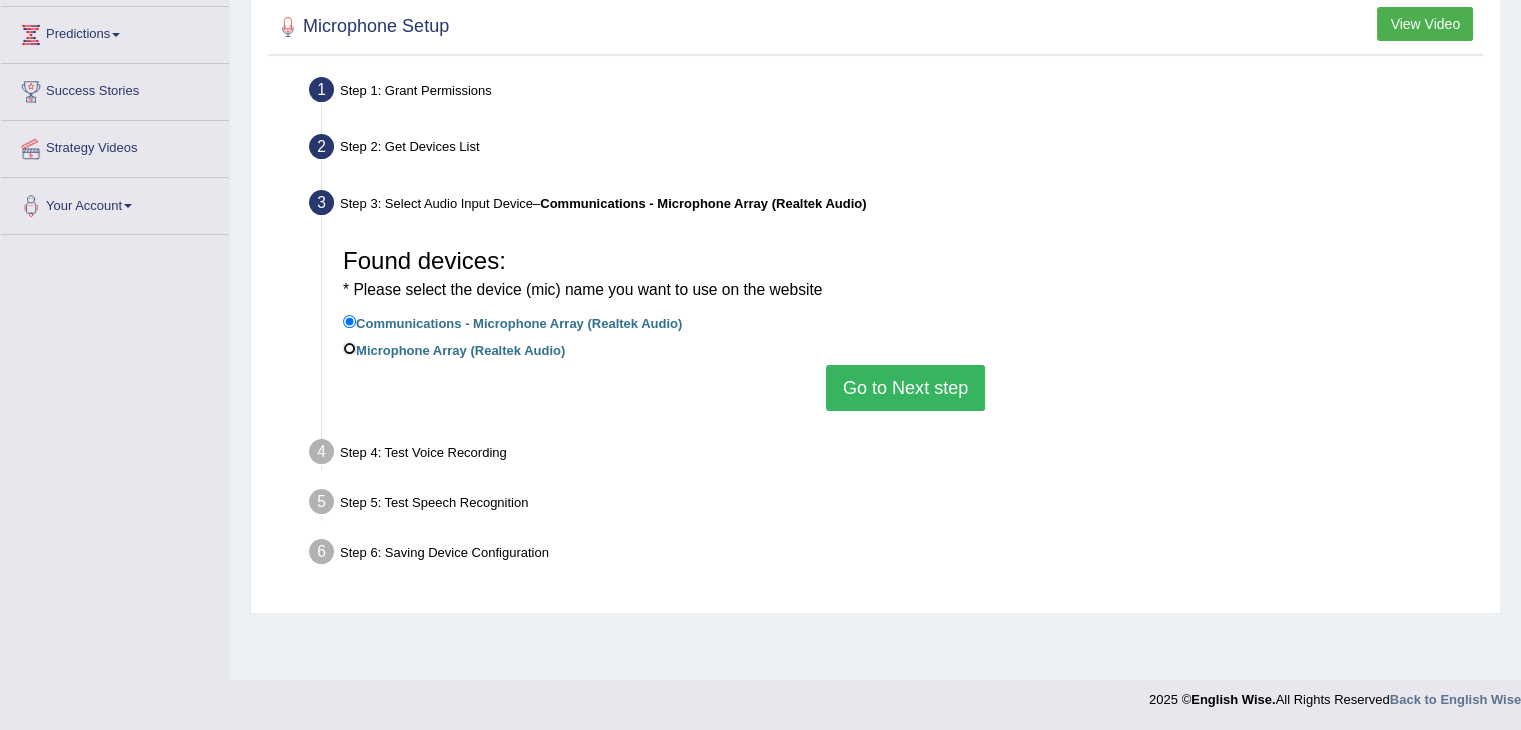 click on "Microphone Array (Realtek Audio)" at bounding box center [349, 348] 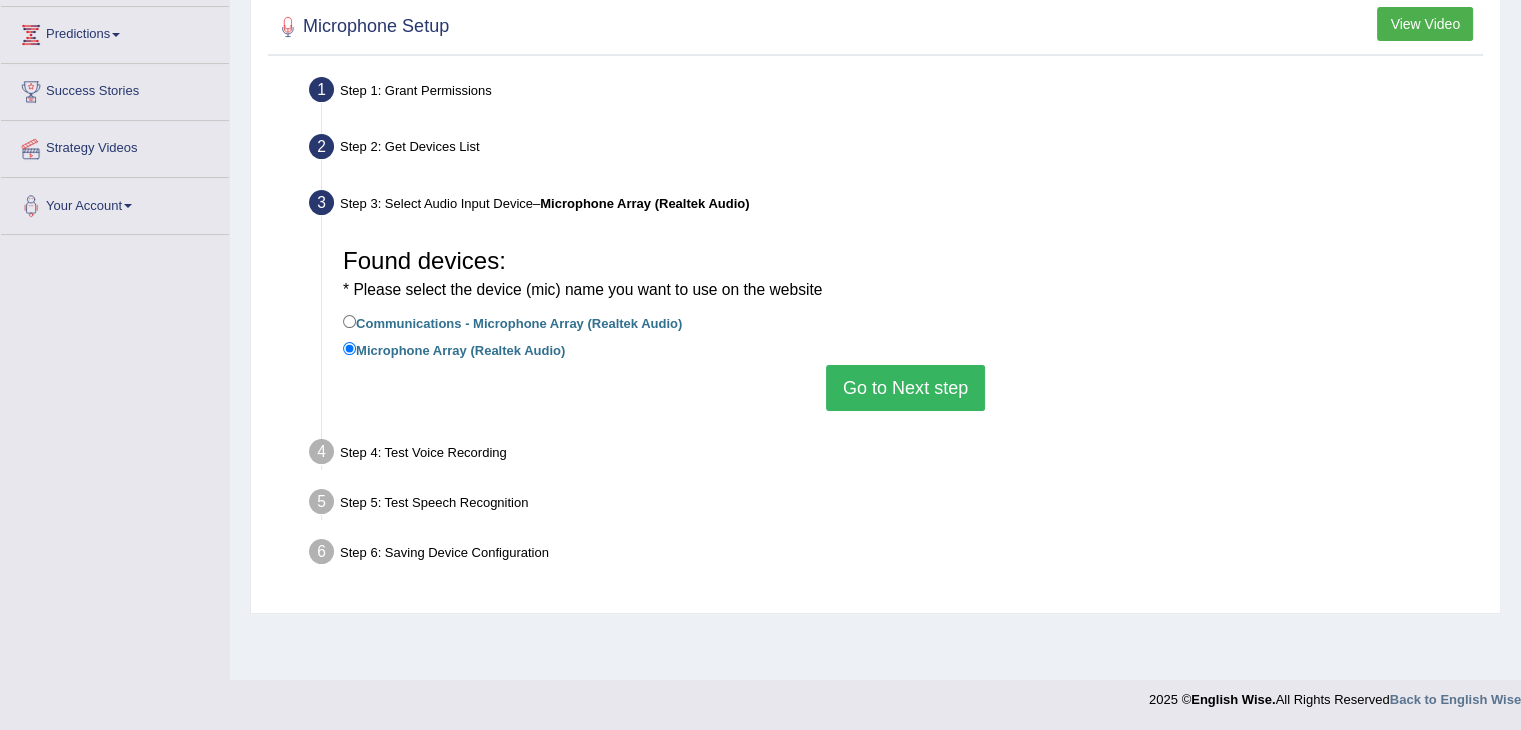 click on "Go to Next step" at bounding box center [905, 388] 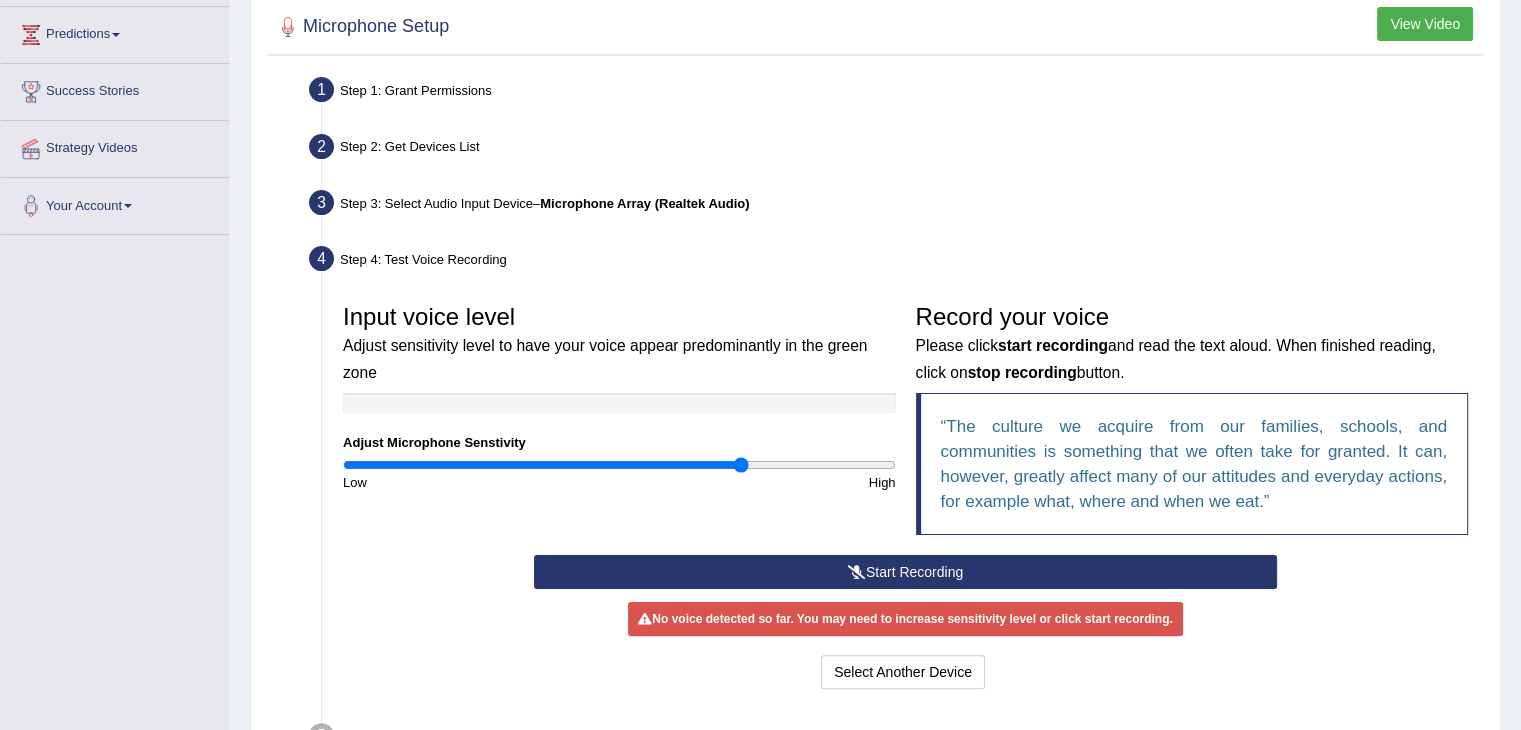 click on "Start Recording" at bounding box center (905, 572) 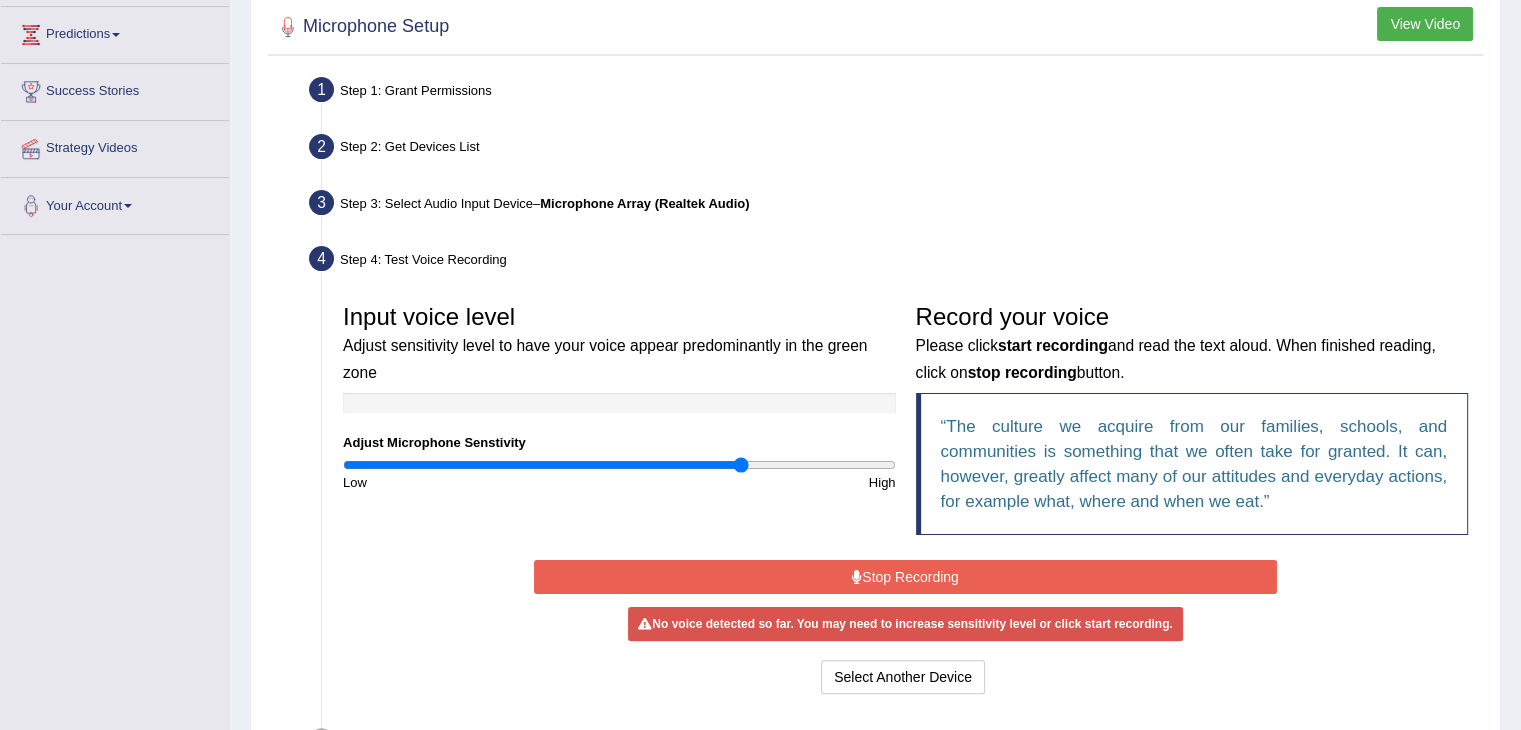 click on "Stop Recording" at bounding box center [905, 577] 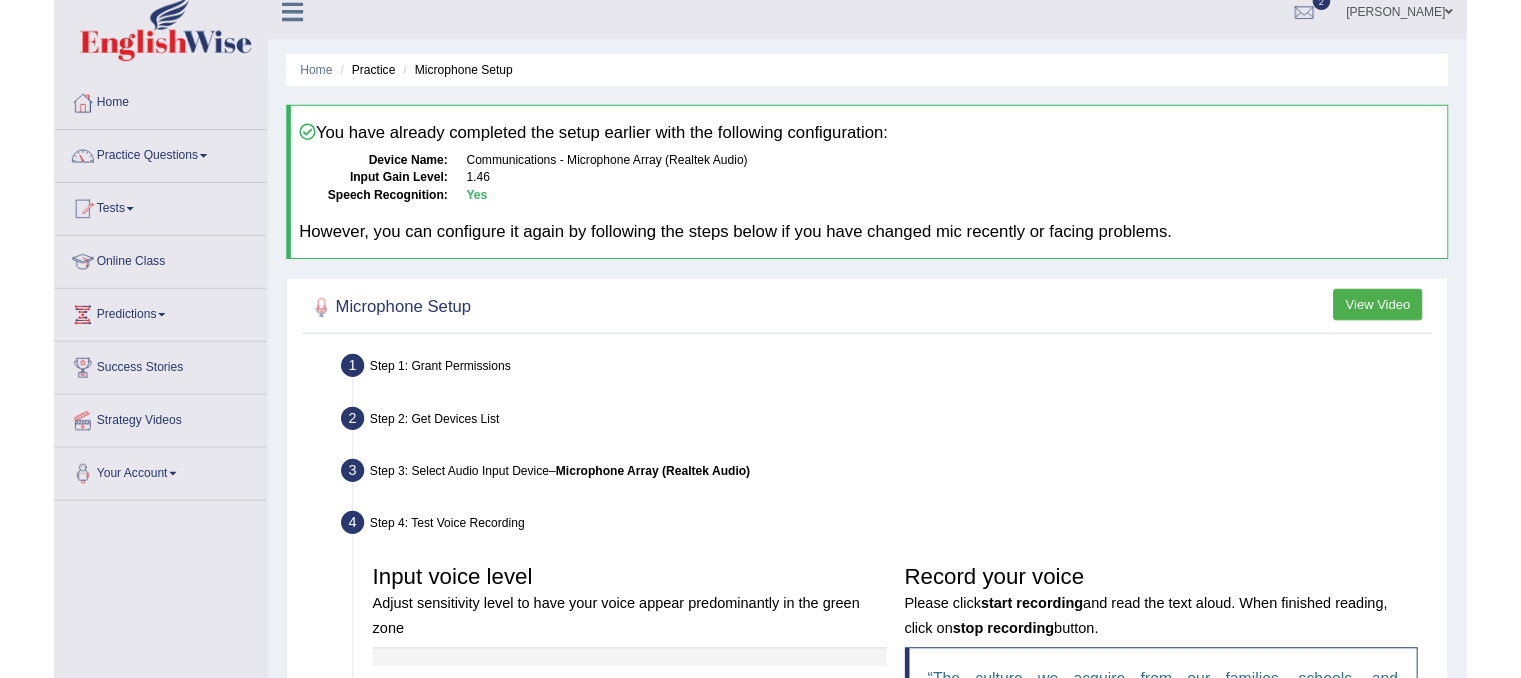 scroll, scrollTop: 15, scrollLeft: 0, axis: vertical 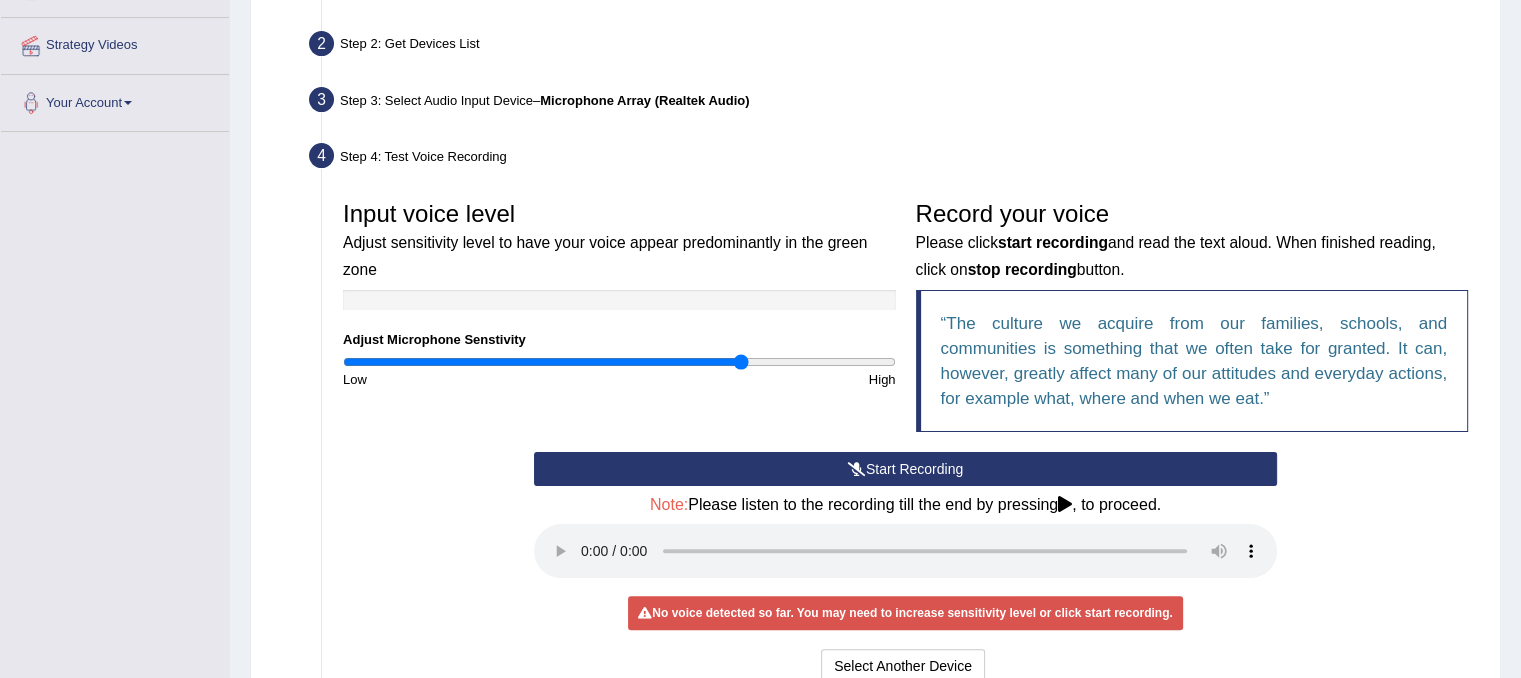 click on "Start Recording" at bounding box center [905, 469] 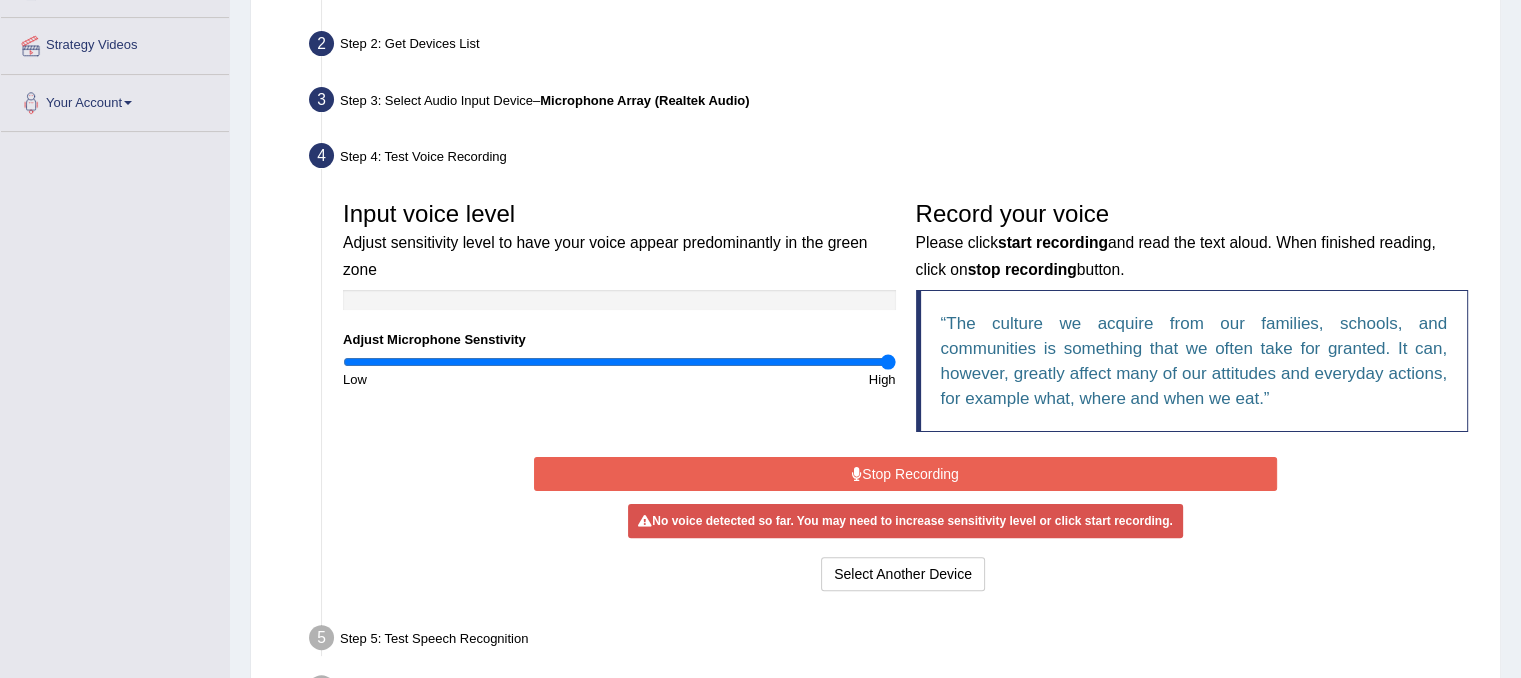 drag, startPoint x: 686, startPoint y: 365, endPoint x: 924, endPoint y: 377, distance: 238.30232 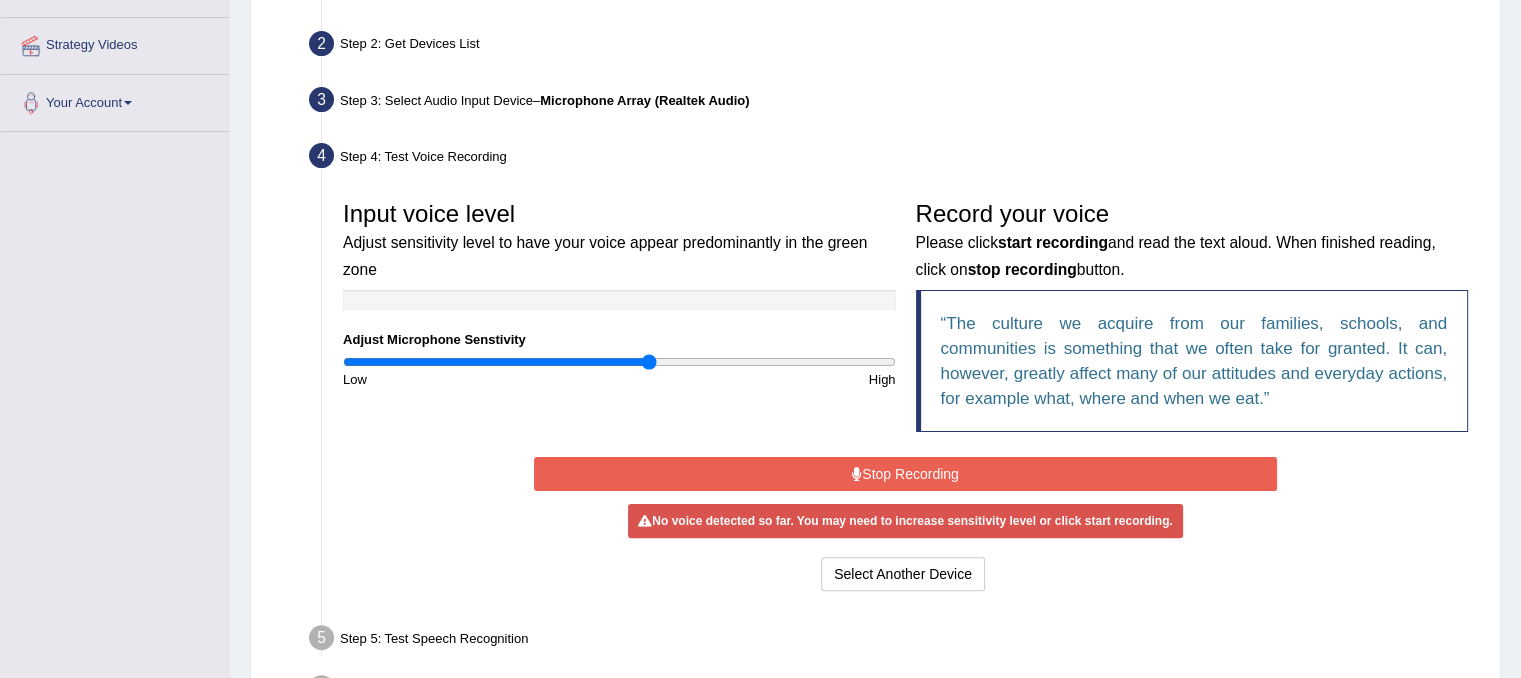 drag, startPoint x: 881, startPoint y: 362, endPoint x: 648, endPoint y: 421, distance: 240.35391 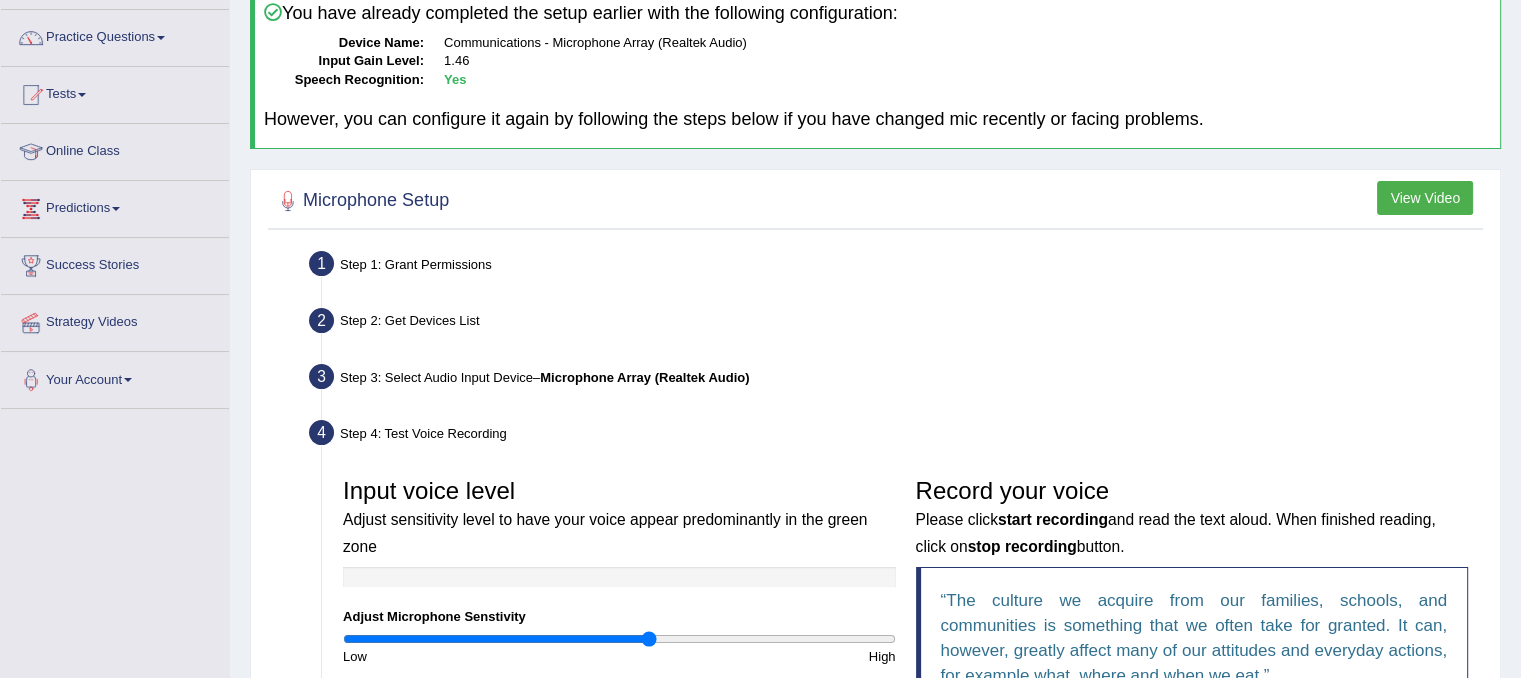 scroll, scrollTop: 140, scrollLeft: 0, axis: vertical 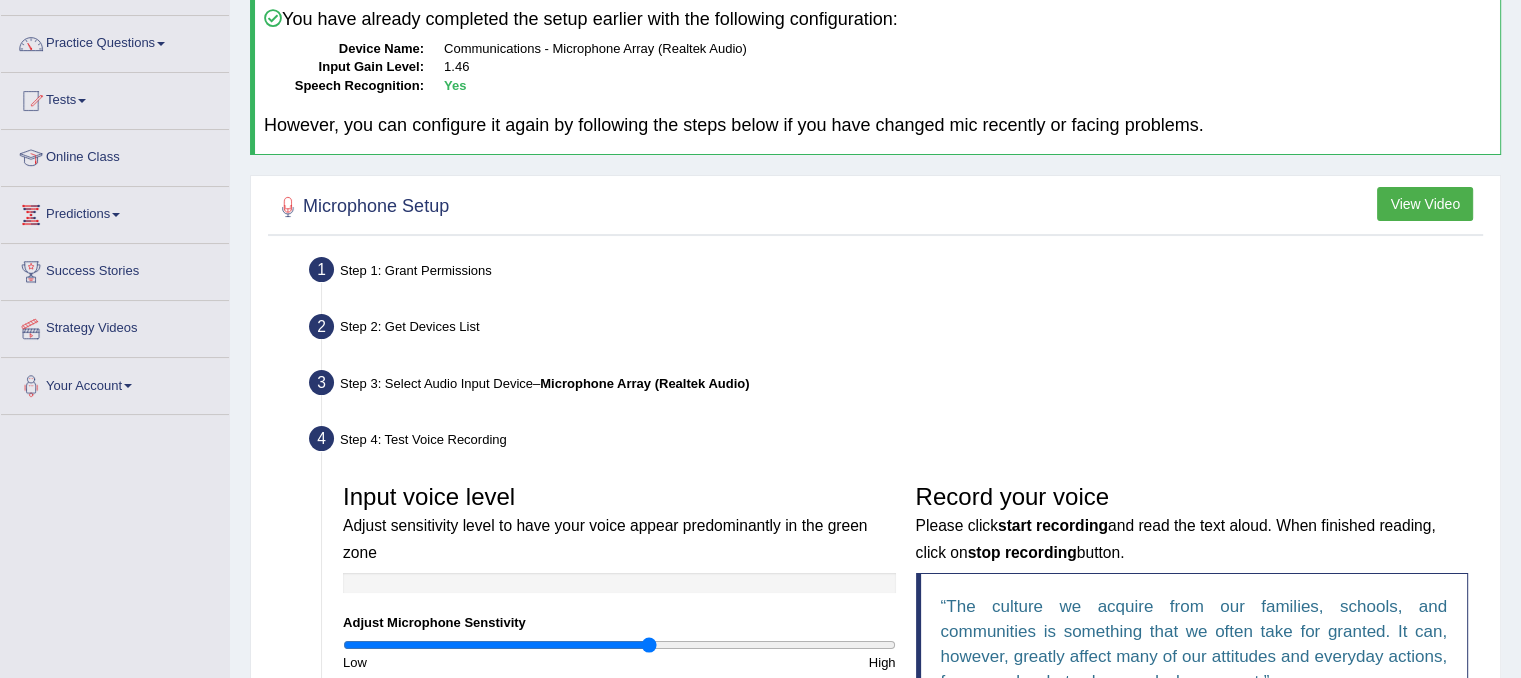 click on "Microphone Array (Realtek Audio)" at bounding box center [644, 383] 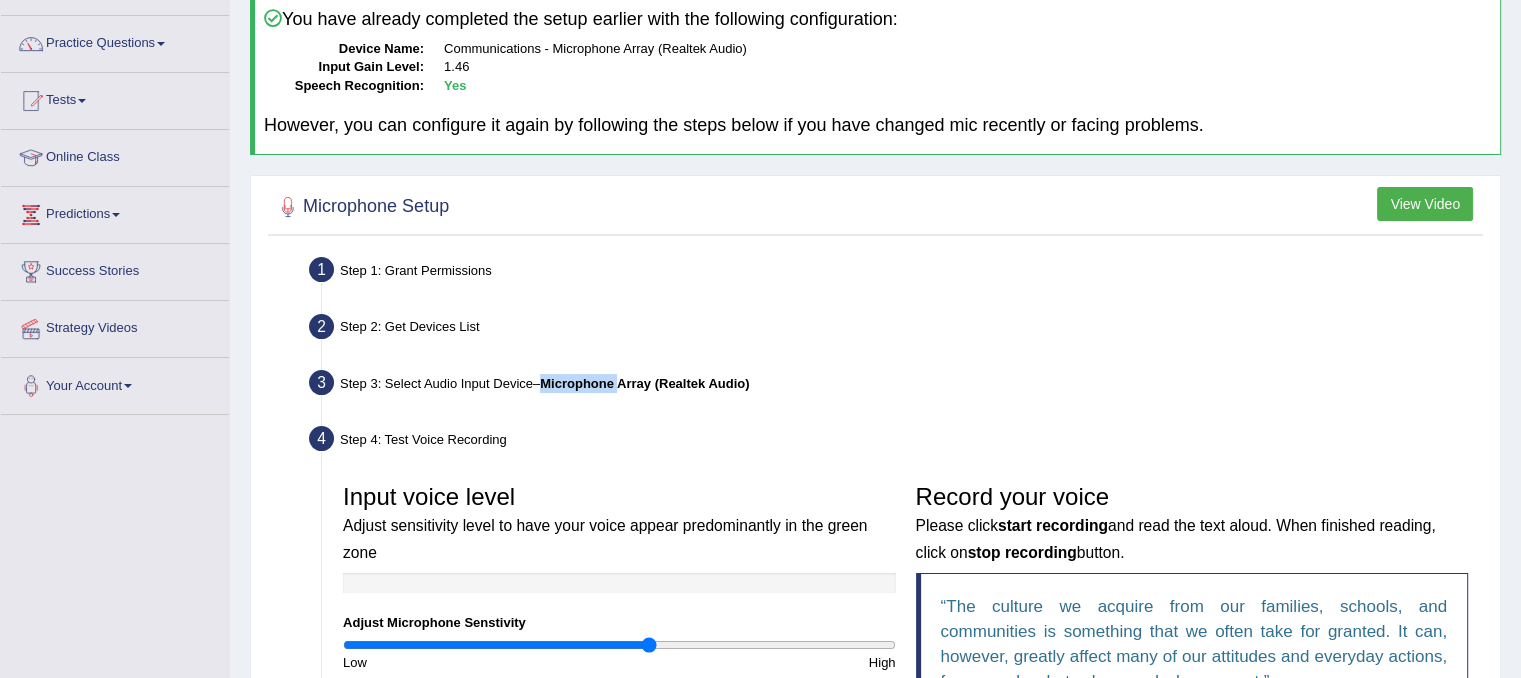 click on "Microphone Array (Realtek Audio)" at bounding box center (644, 383) 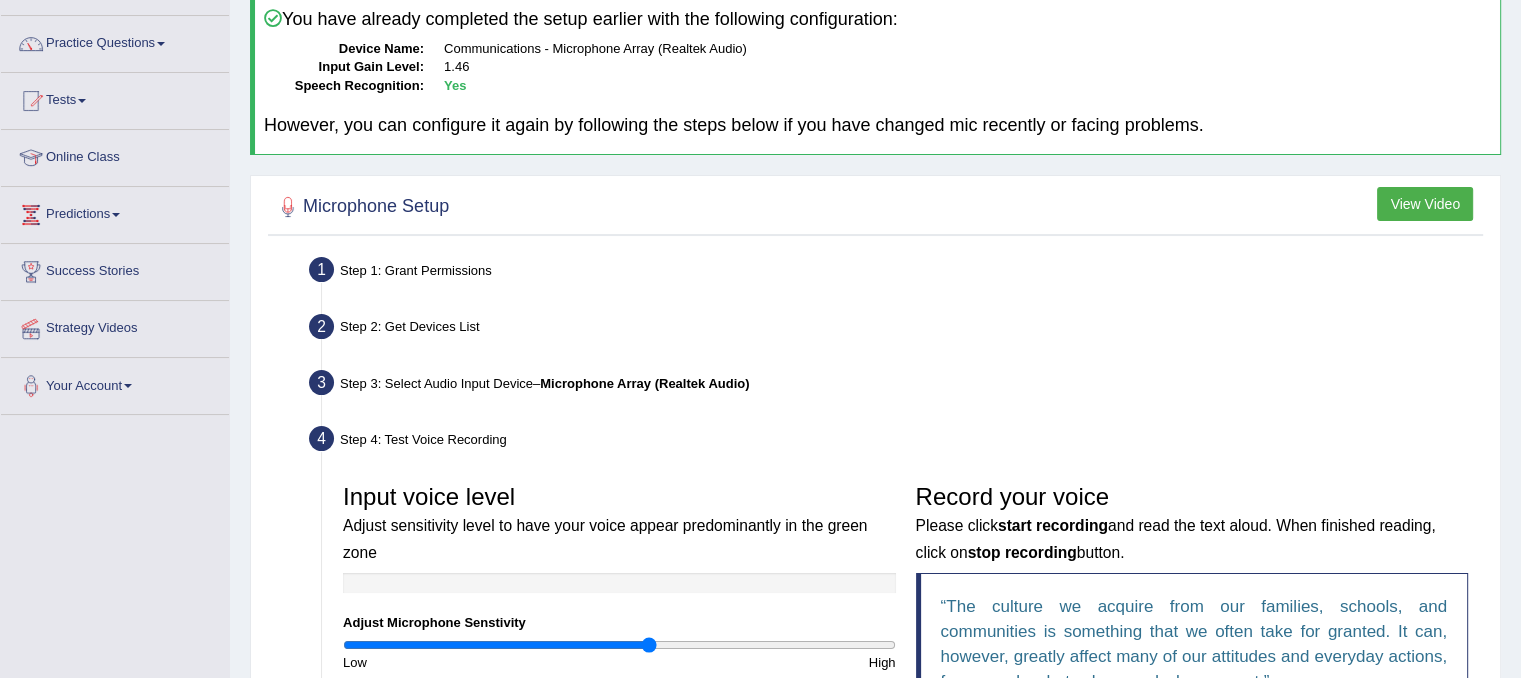 click on "Step 3: Select Audio Input Device  –  Microphone Array (Realtek Audio)" at bounding box center [895, 386] 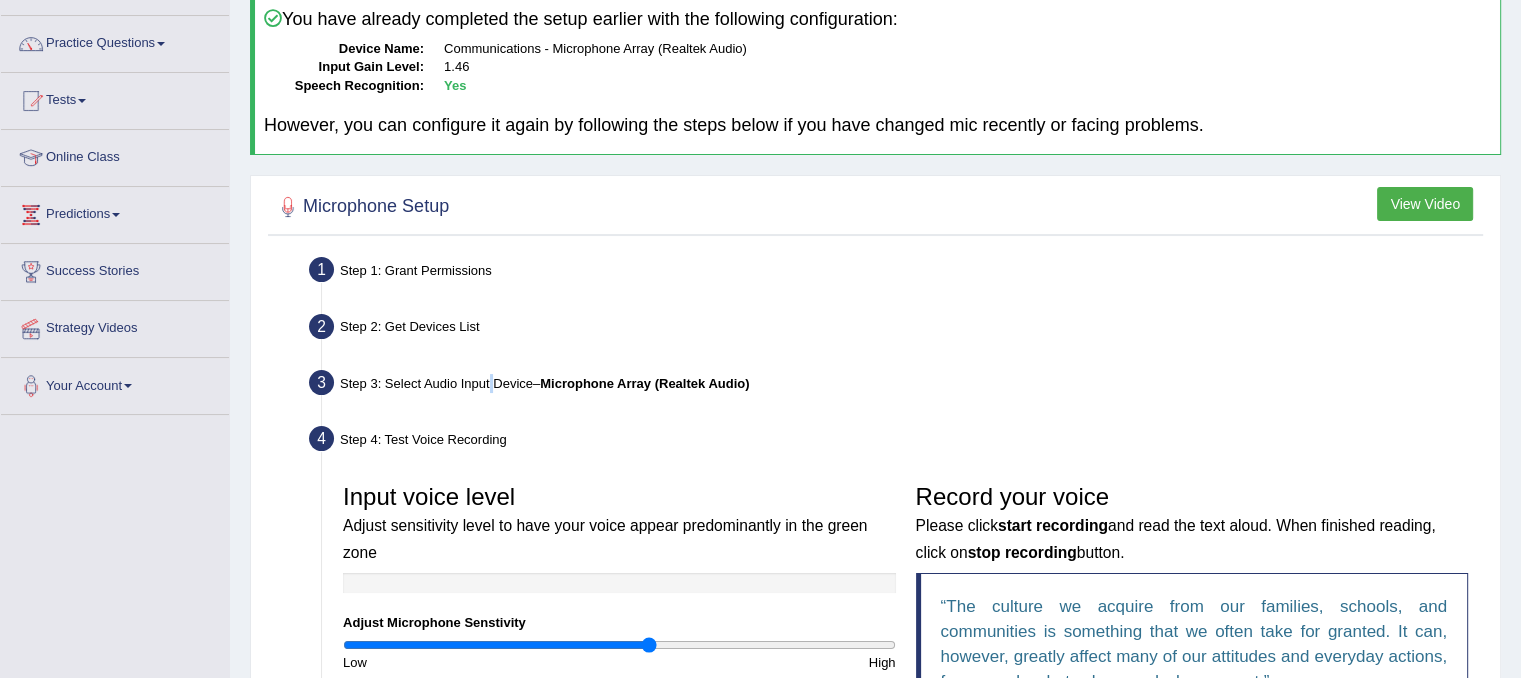 click on "Step 3: Select Audio Input Device  –  Microphone Array (Realtek Audio)" at bounding box center [895, 386] 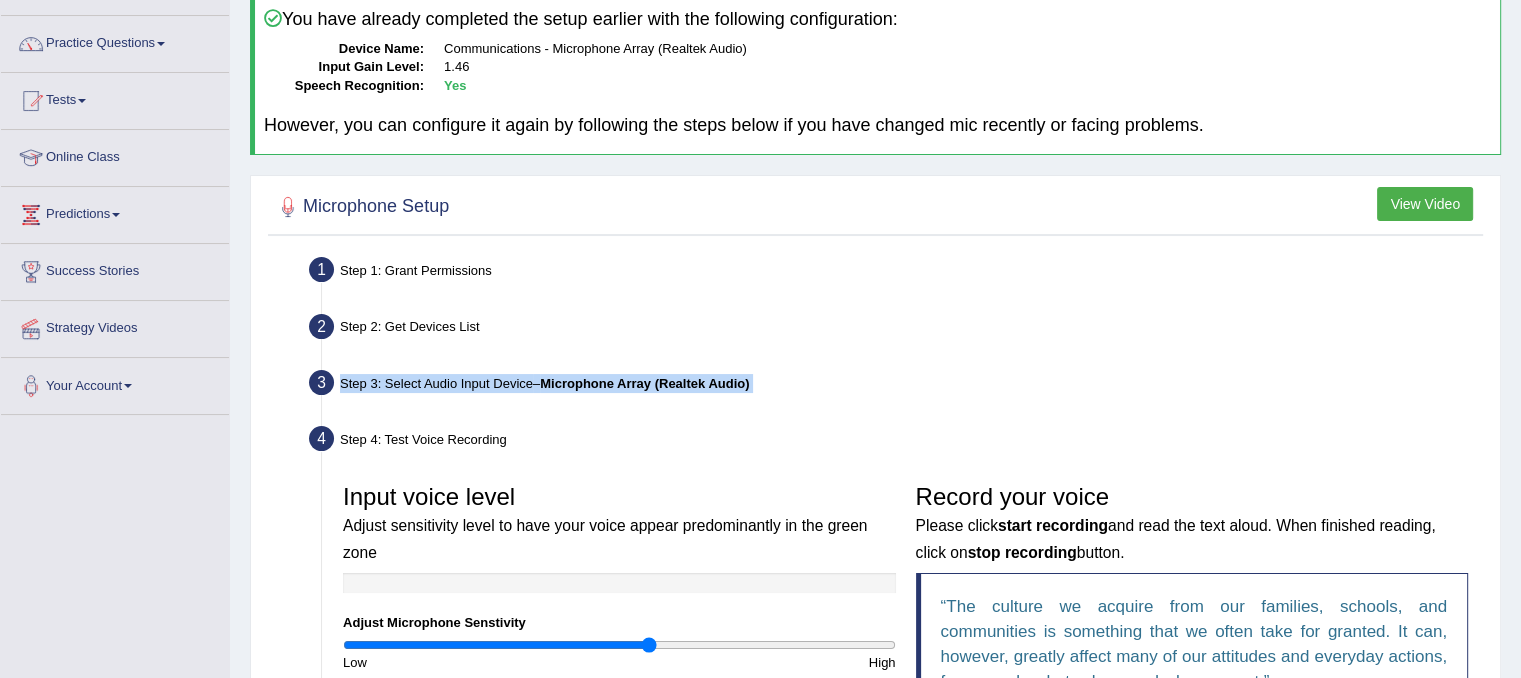 click on "Step 3: Select Audio Input Device  –  Microphone Array (Realtek Audio)" at bounding box center (895, 386) 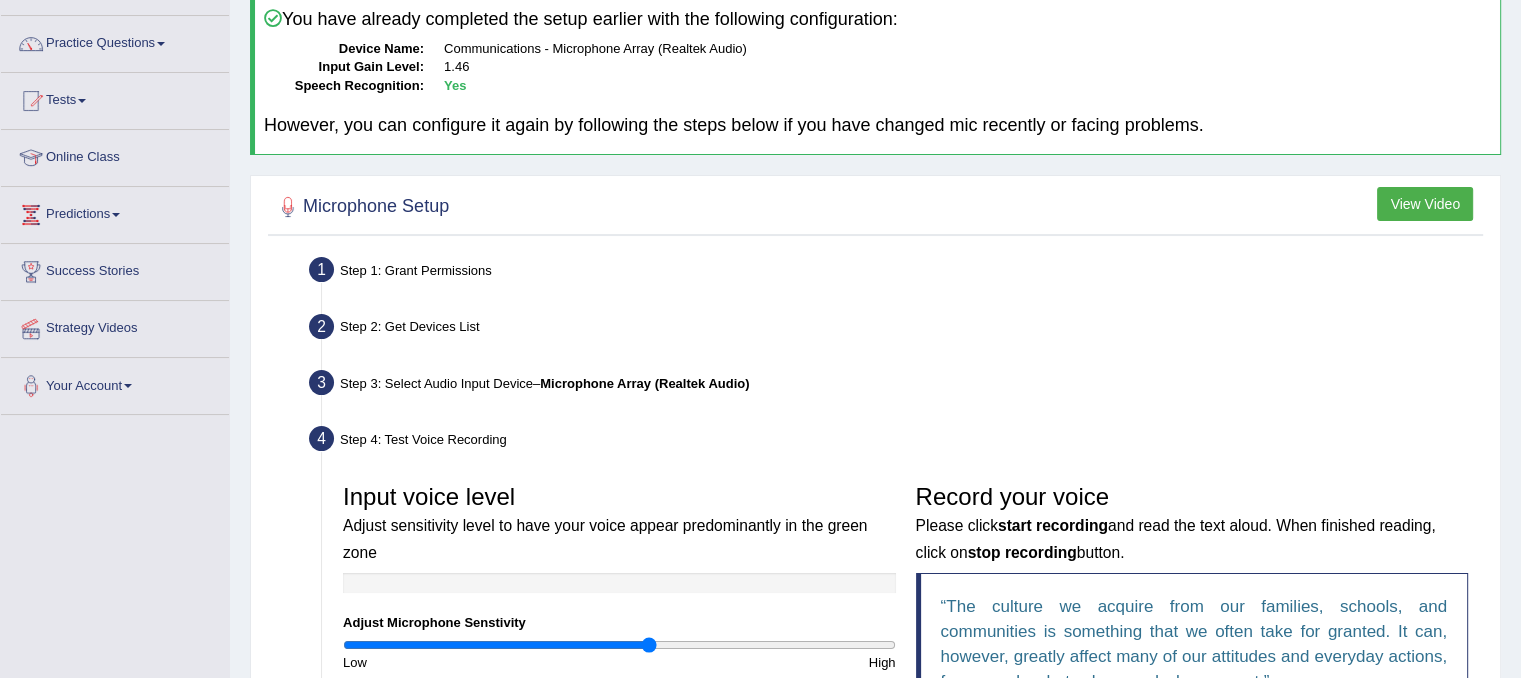 click on "Step 2: Get Devices List" at bounding box center [895, 330] 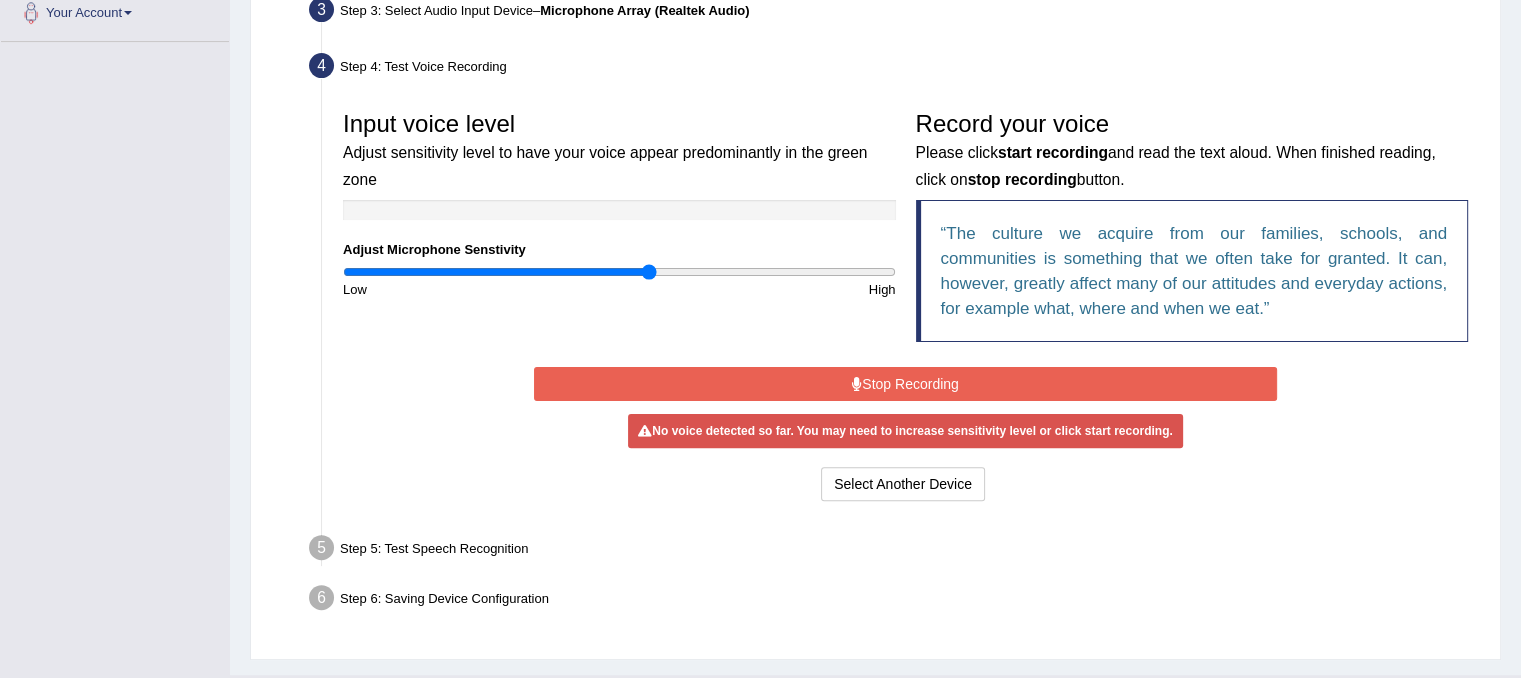 scroll, scrollTop: 517, scrollLeft: 0, axis: vertical 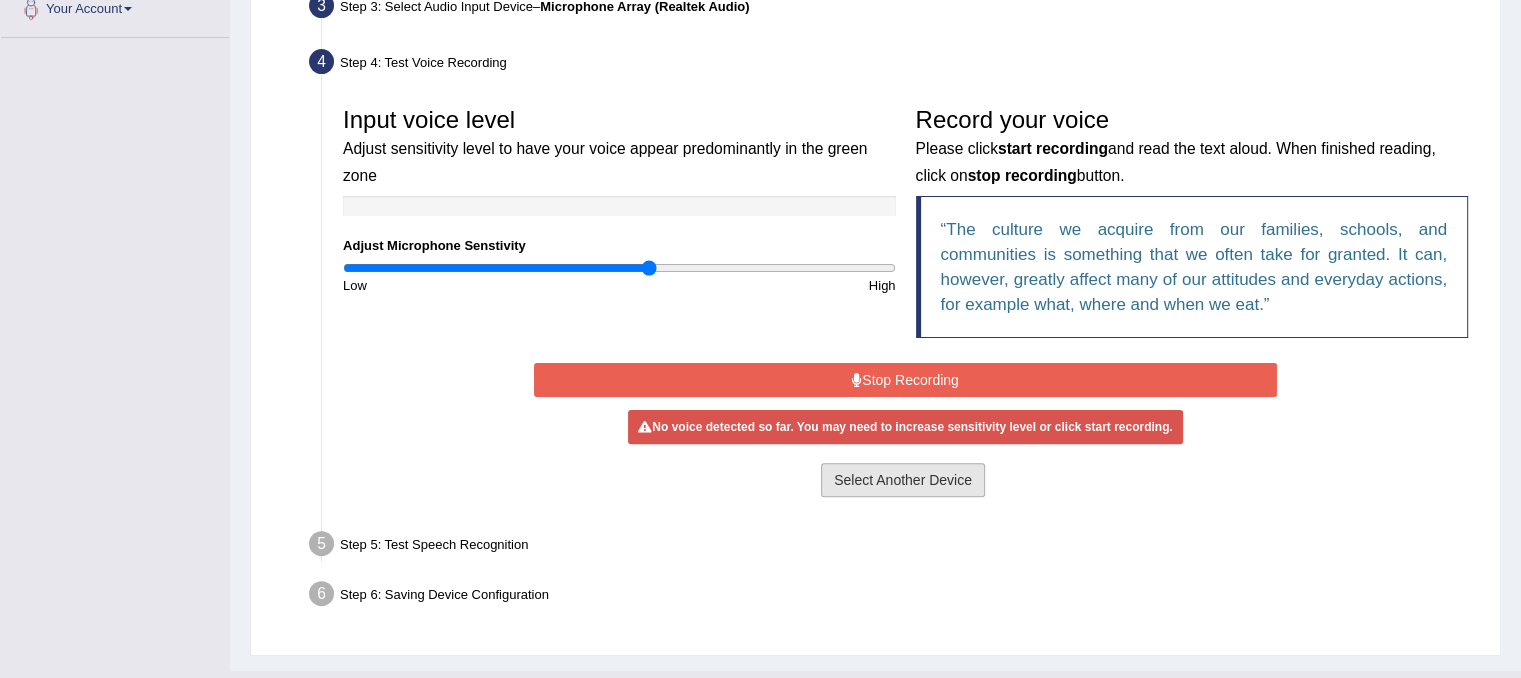 click on "Select Another Device" at bounding box center [903, 480] 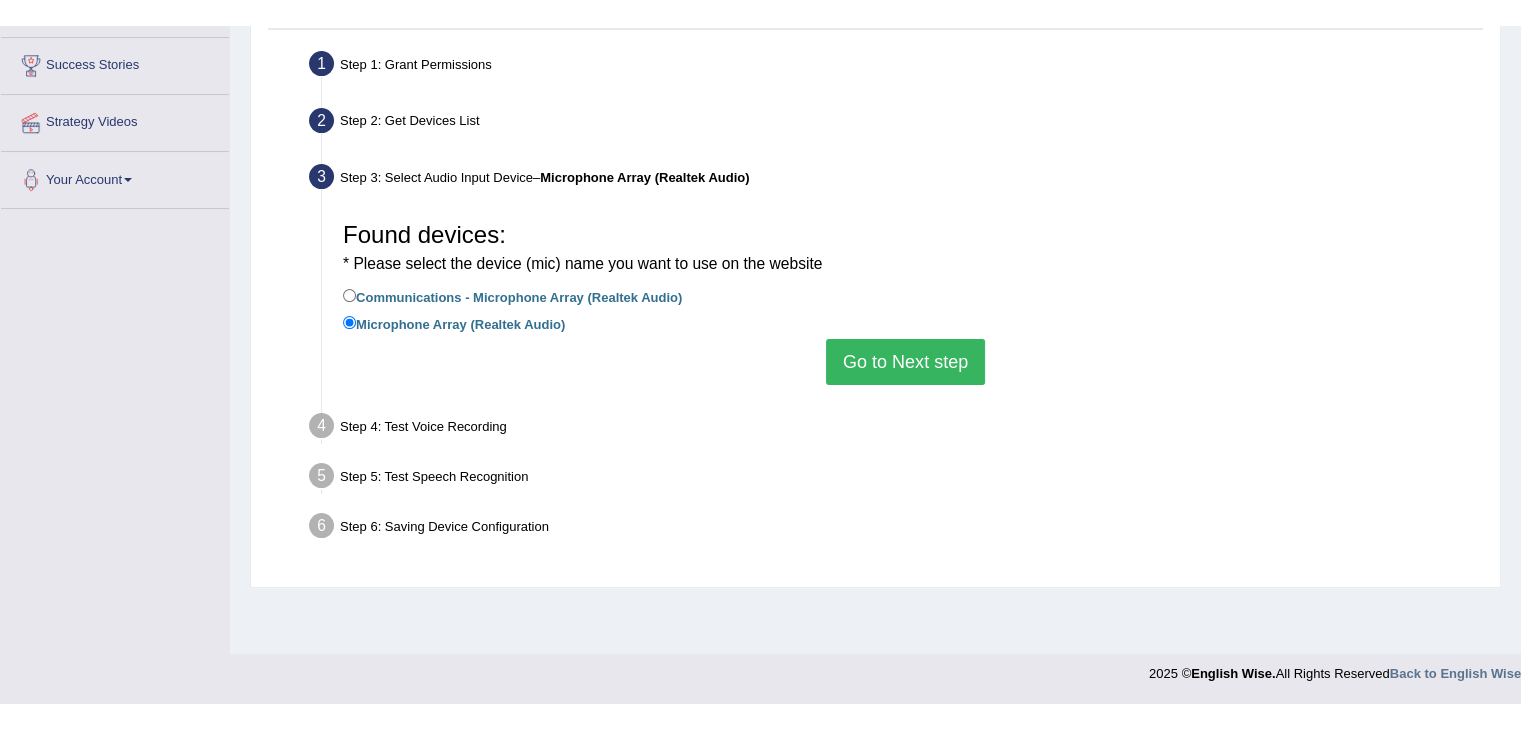scroll, scrollTop: 372, scrollLeft: 0, axis: vertical 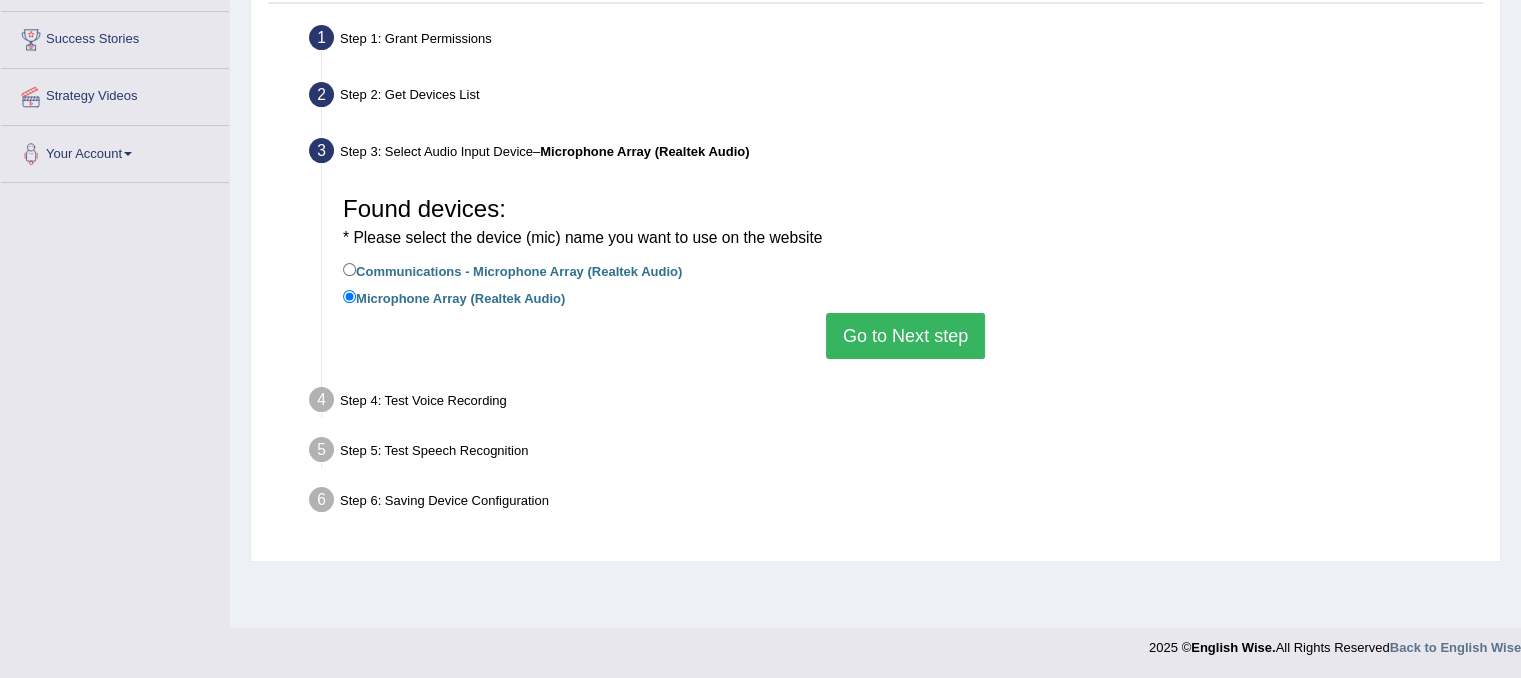 click on "Communications - Microphone Array (Realtek Audio)" at bounding box center (512, 270) 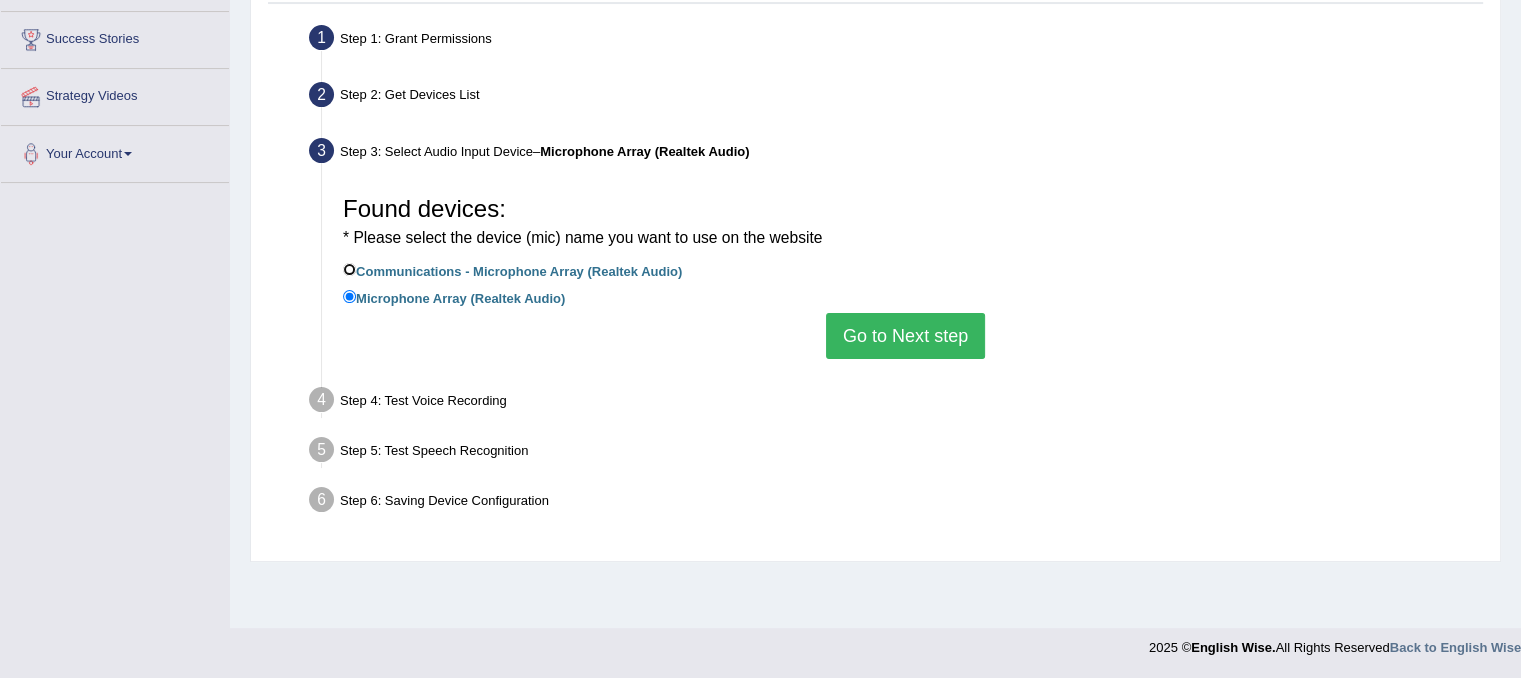 radio on "true" 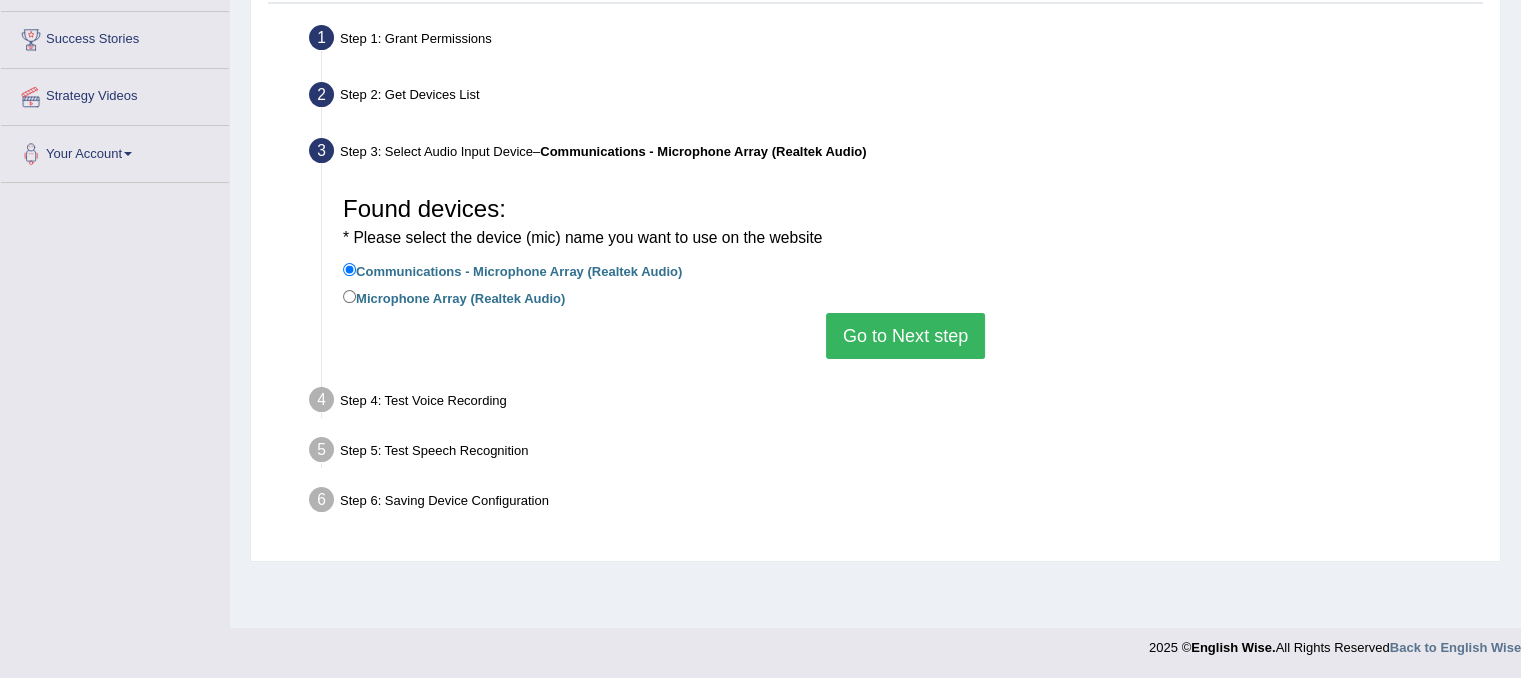 click on "Go to Next step" at bounding box center [905, 336] 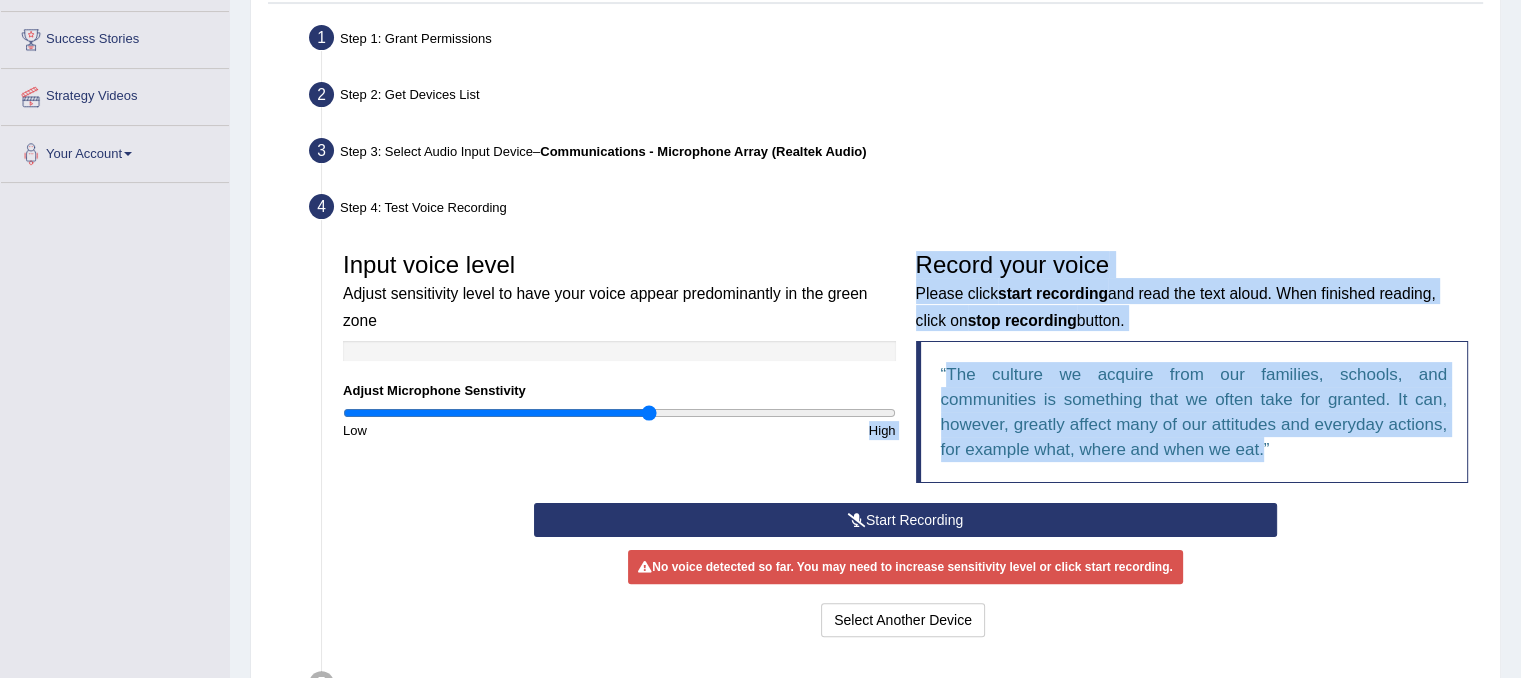 drag, startPoint x: 600, startPoint y: 495, endPoint x: 625, endPoint y: 536, distance: 48.02083 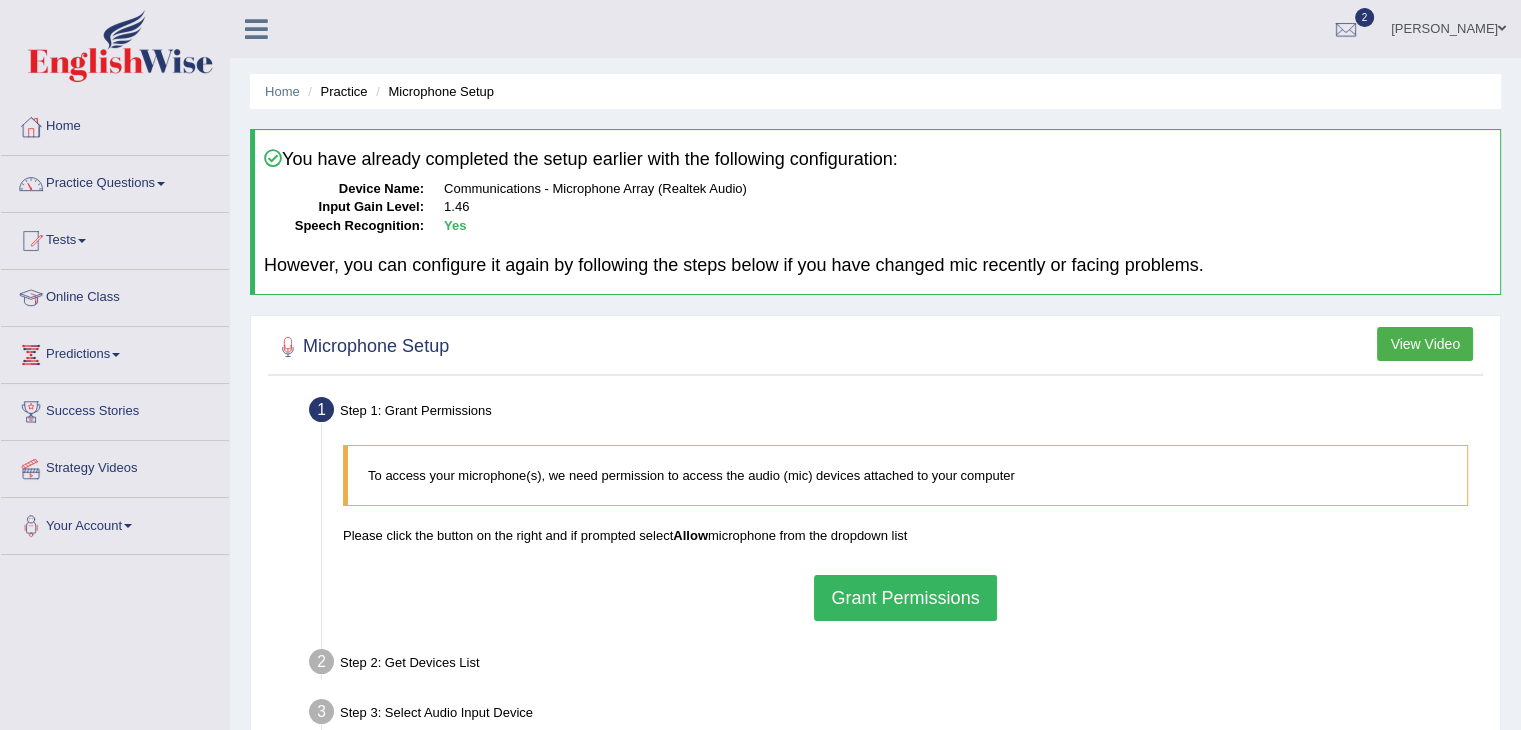 scroll, scrollTop: 320, scrollLeft: 0, axis: vertical 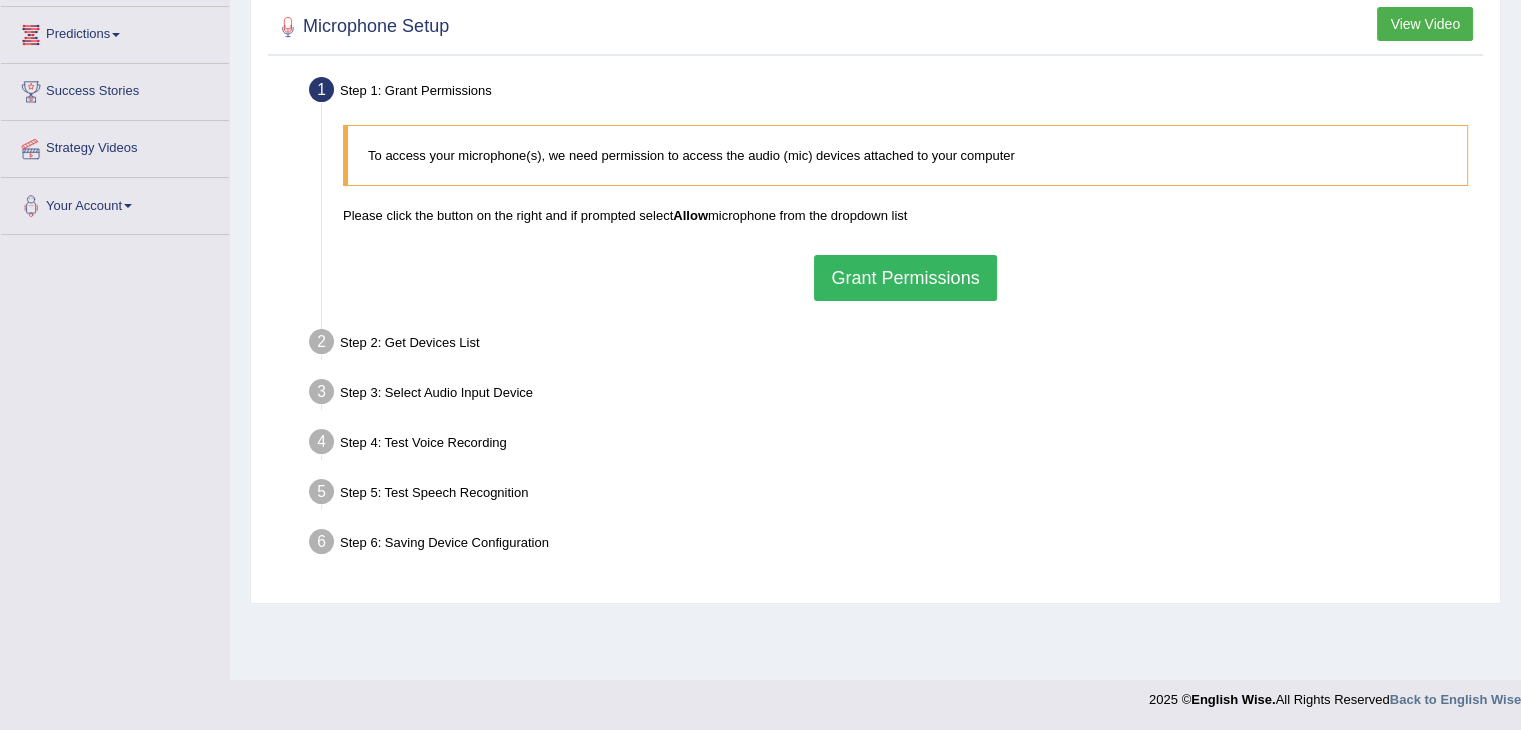 click on "Grant Permissions" at bounding box center [905, 278] 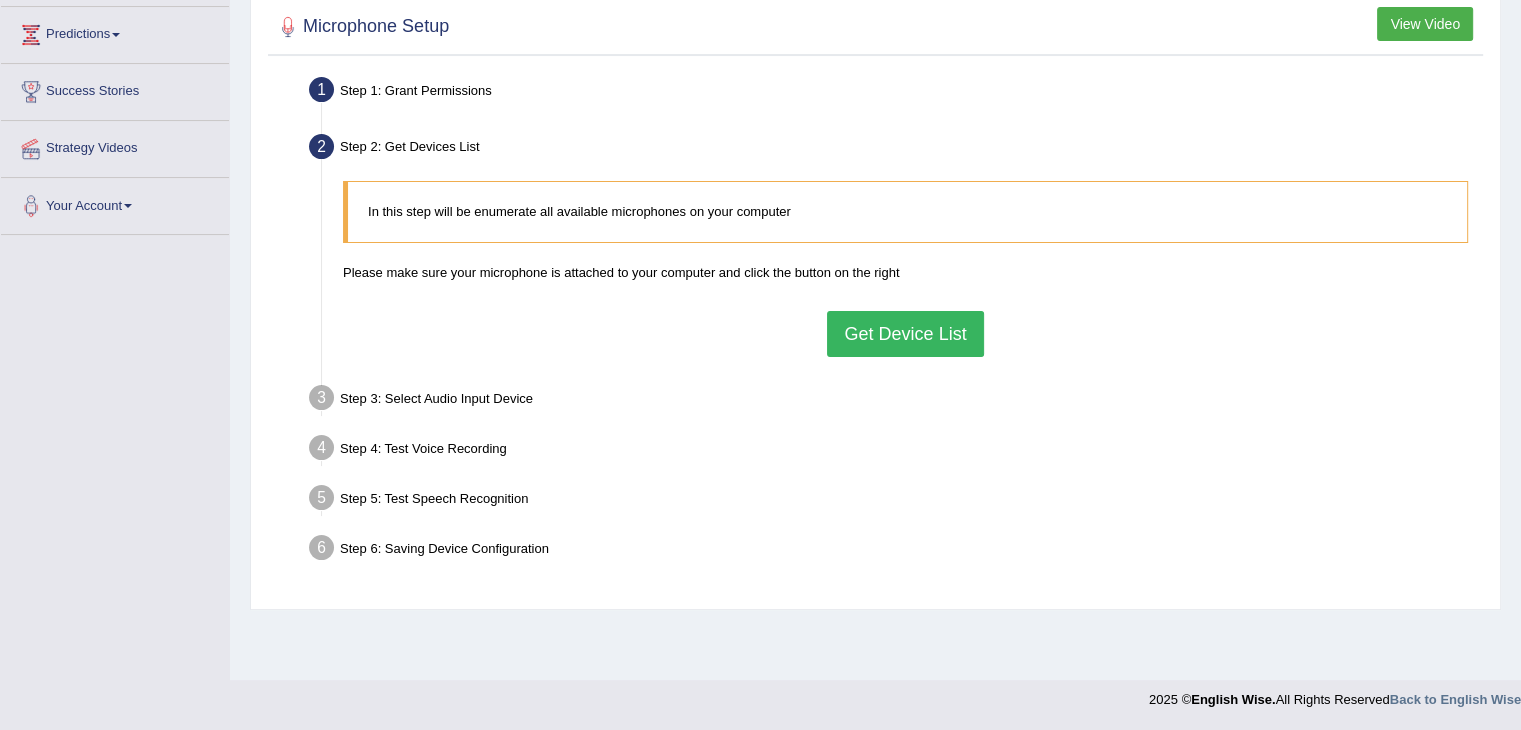 click on "Get Device List" at bounding box center [905, 334] 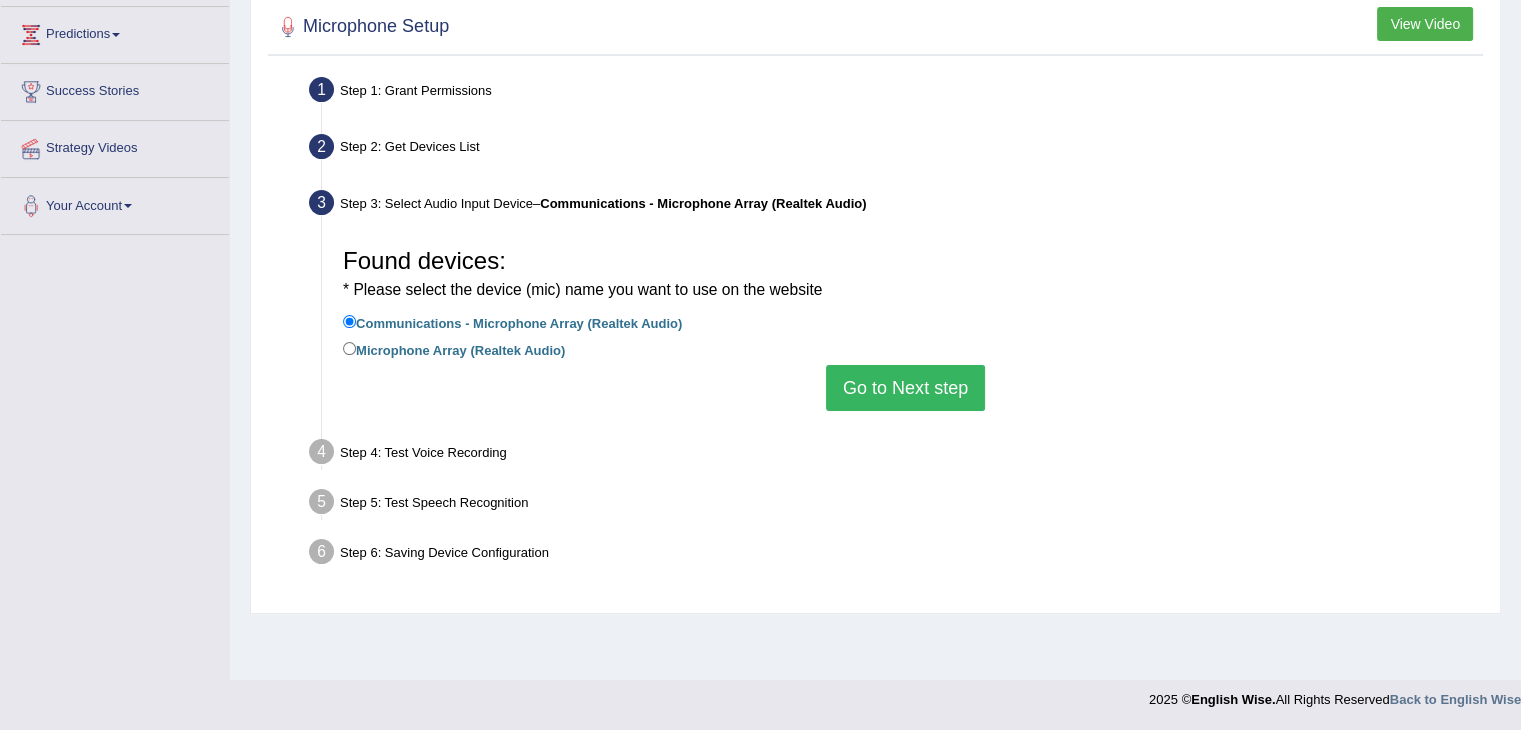 click on "Go to Next step" at bounding box center (905, 388) 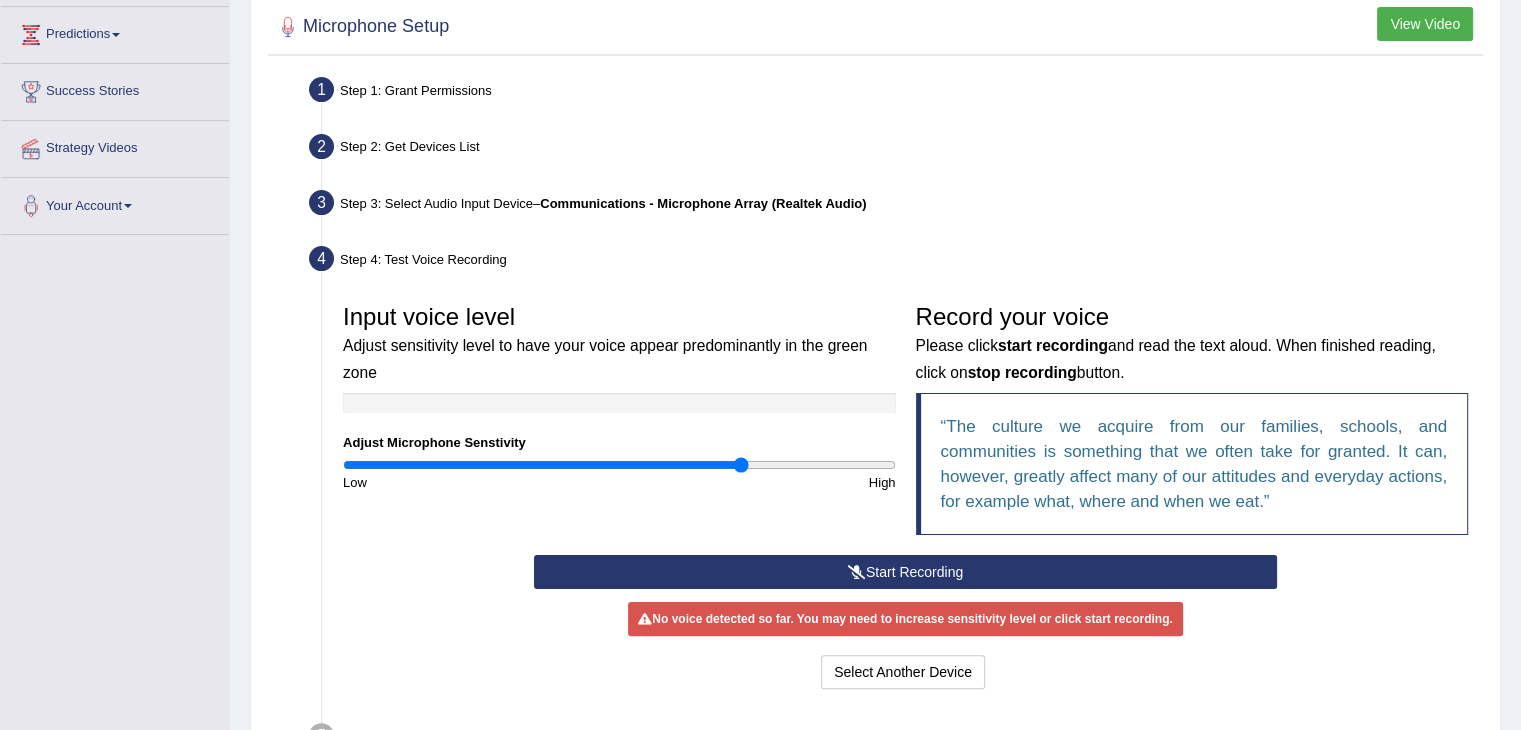 click on "Start Recording" at bounding box center [905, 572] 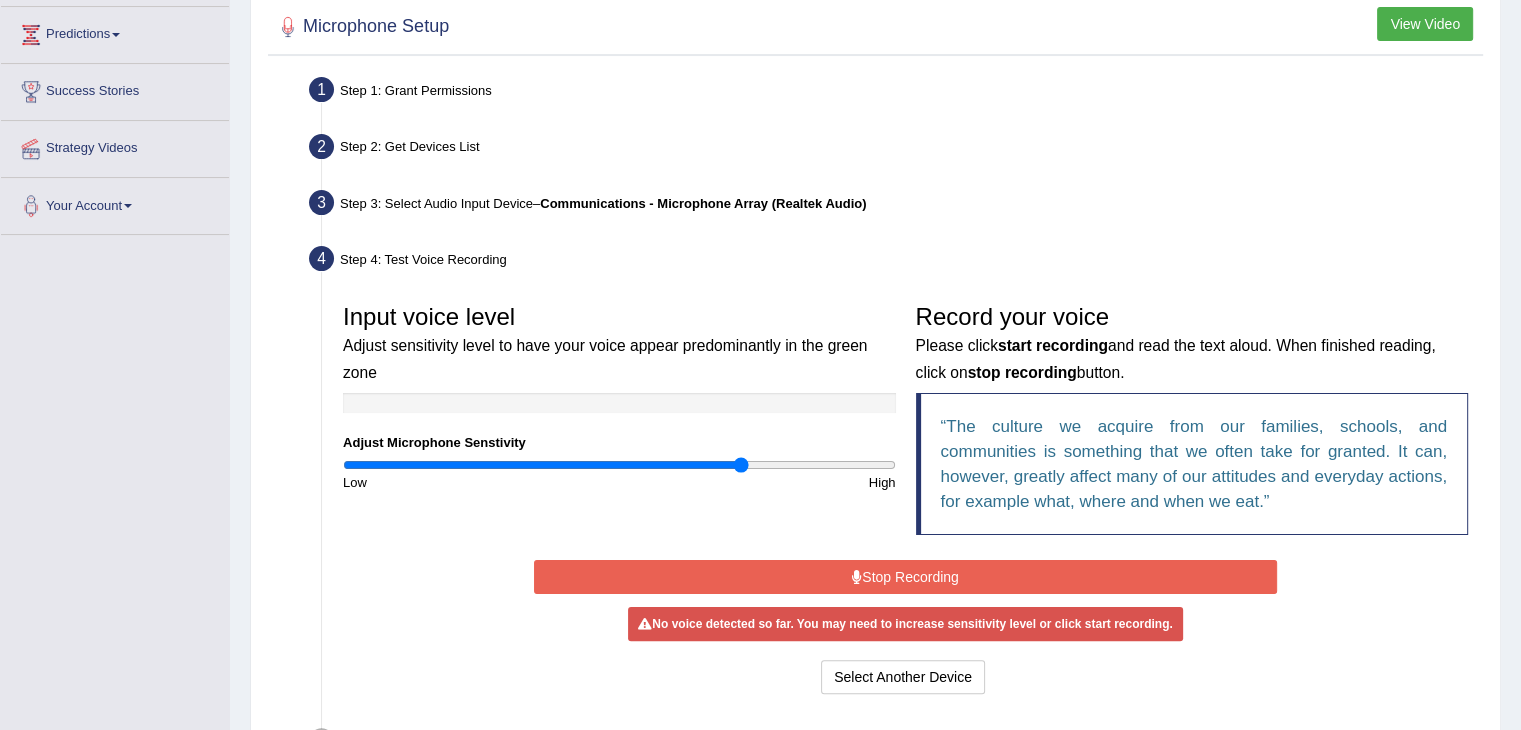 click on "Stop Recording" at bounding box center [905, 577] 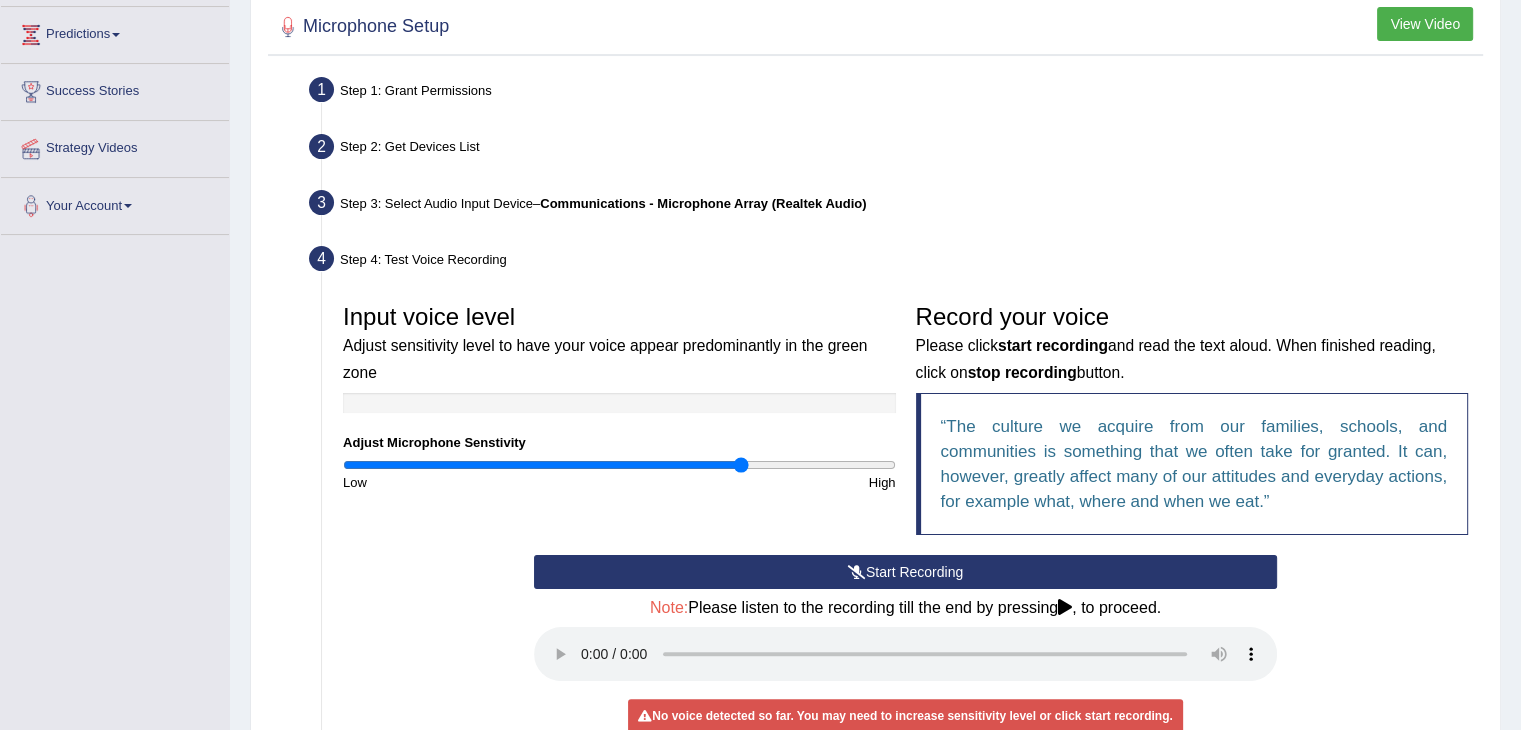 click on "Start Recording" at bounding box center [905, 572] 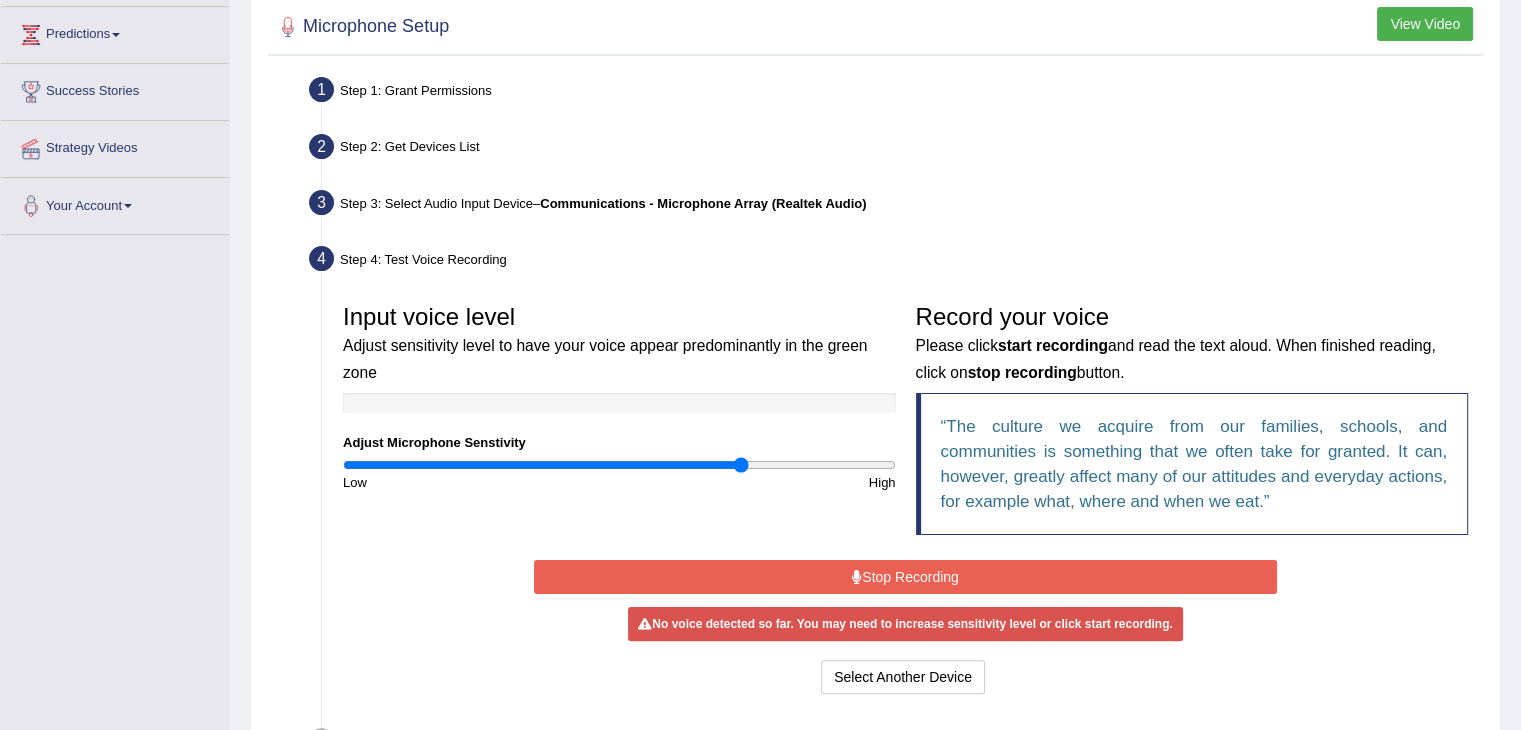 click on "Stop Recording" at bounding box center [905, 577] 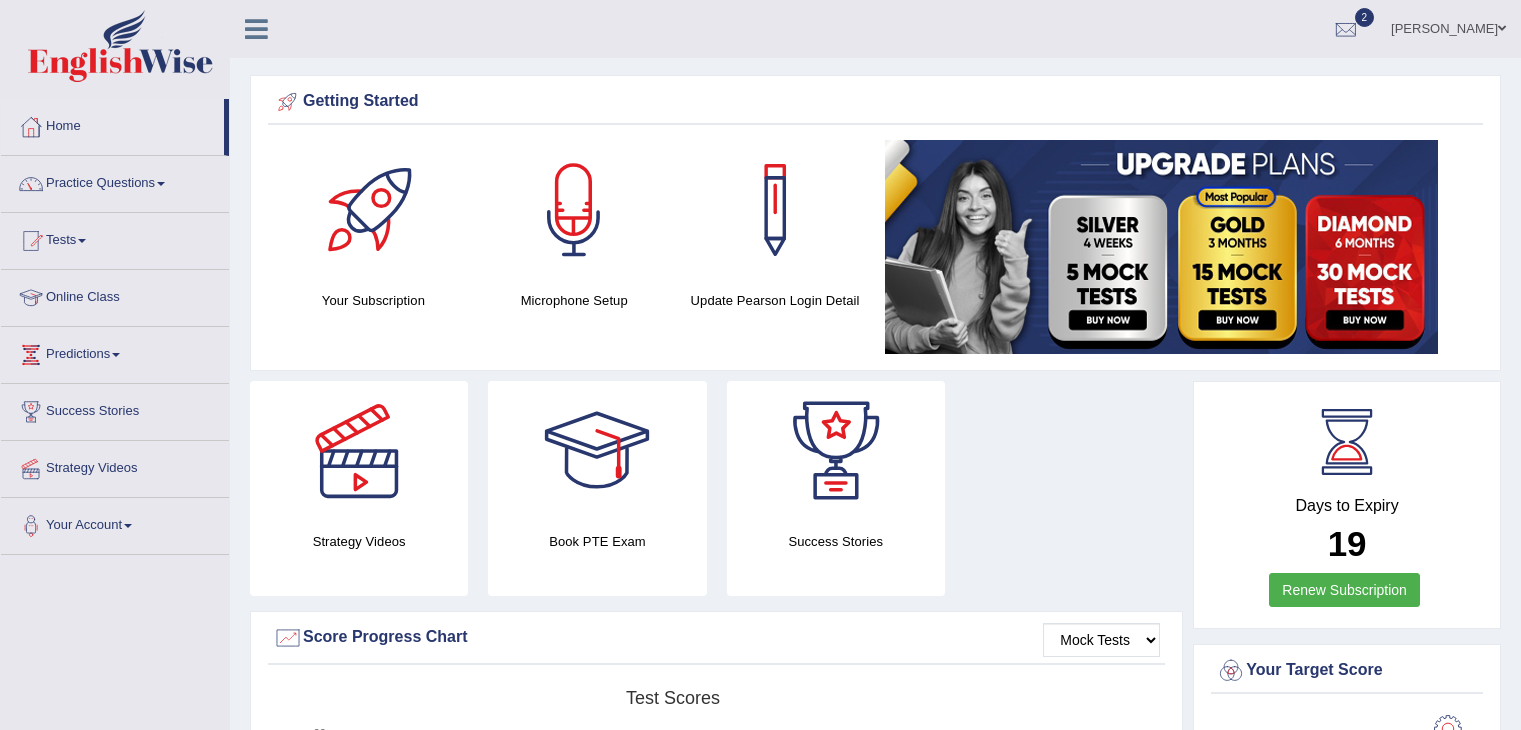 scroll, scrollTop: 0, scrollLeft: 0, axis: both 